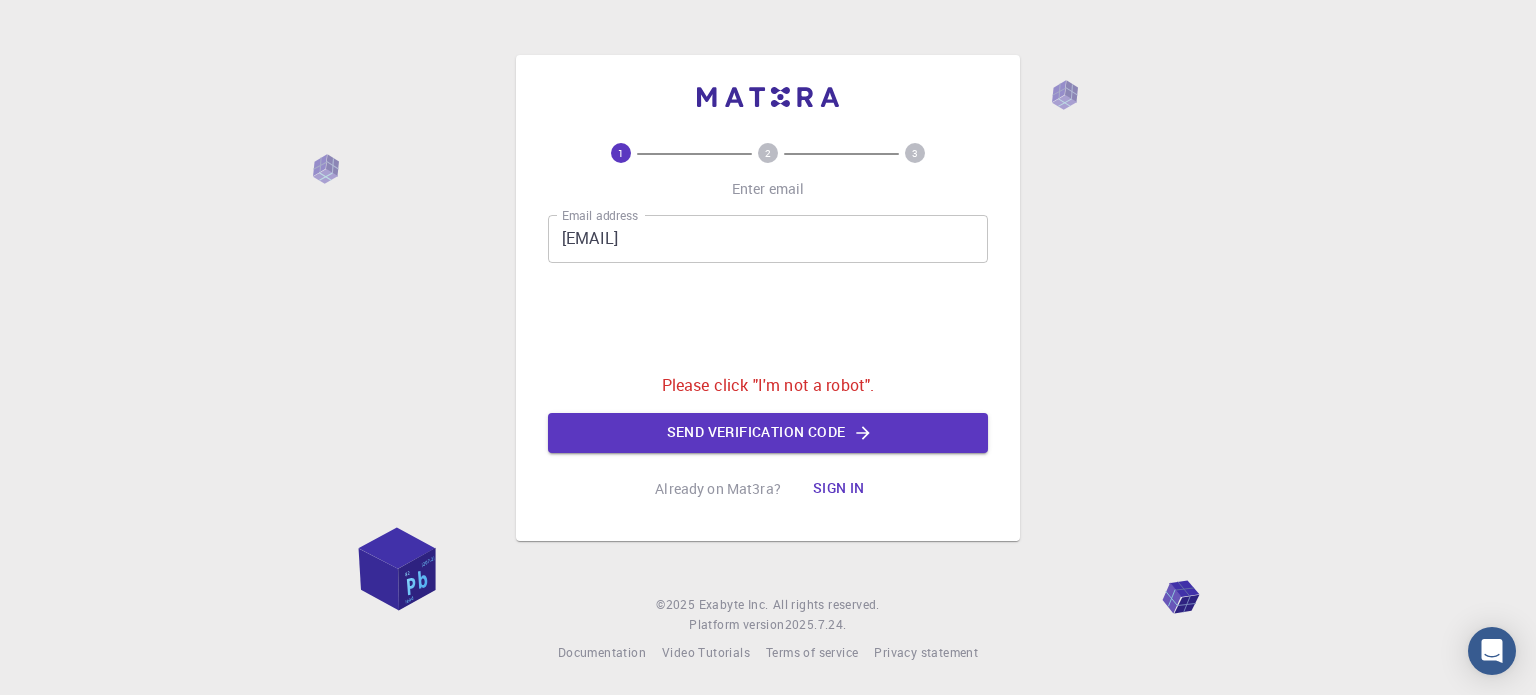 scroll, scrollTop: 0, scrollLeft: 0, axis: both 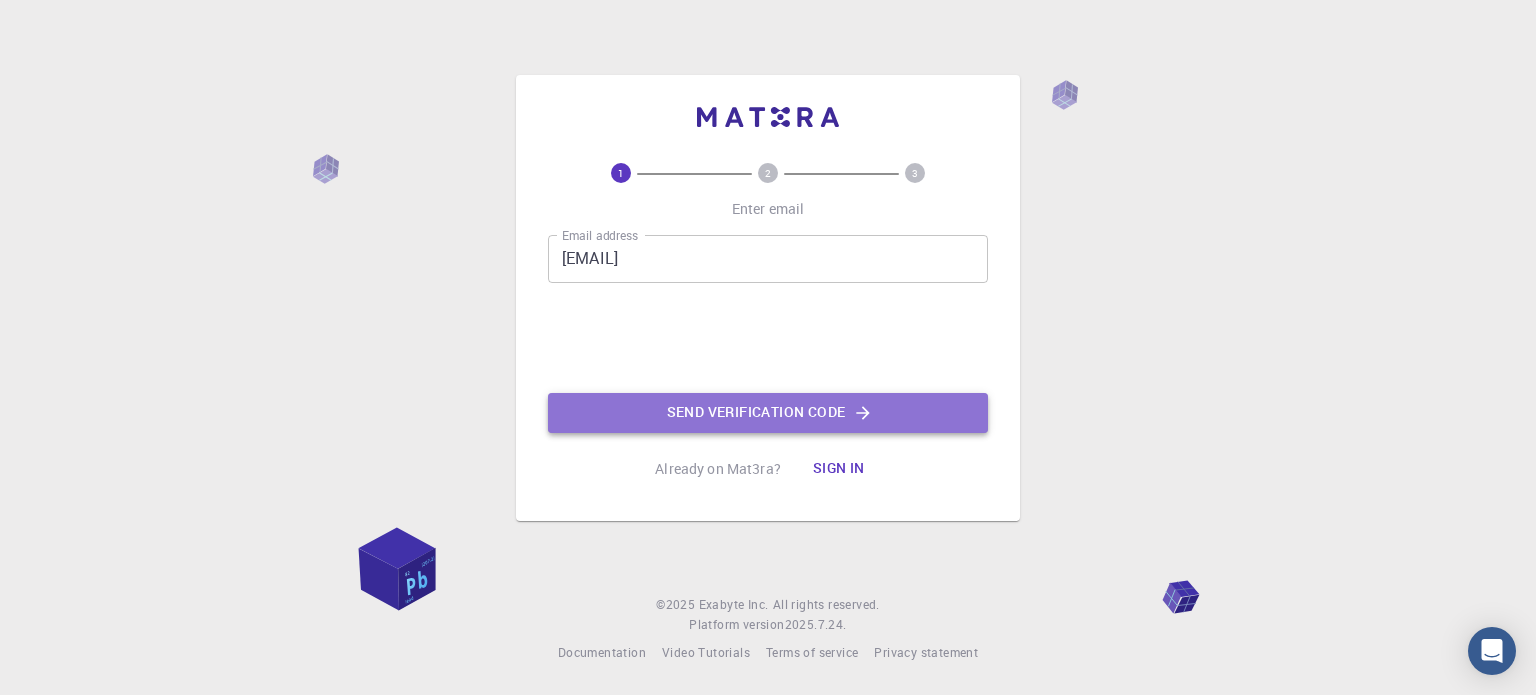 click on "Send verification code" 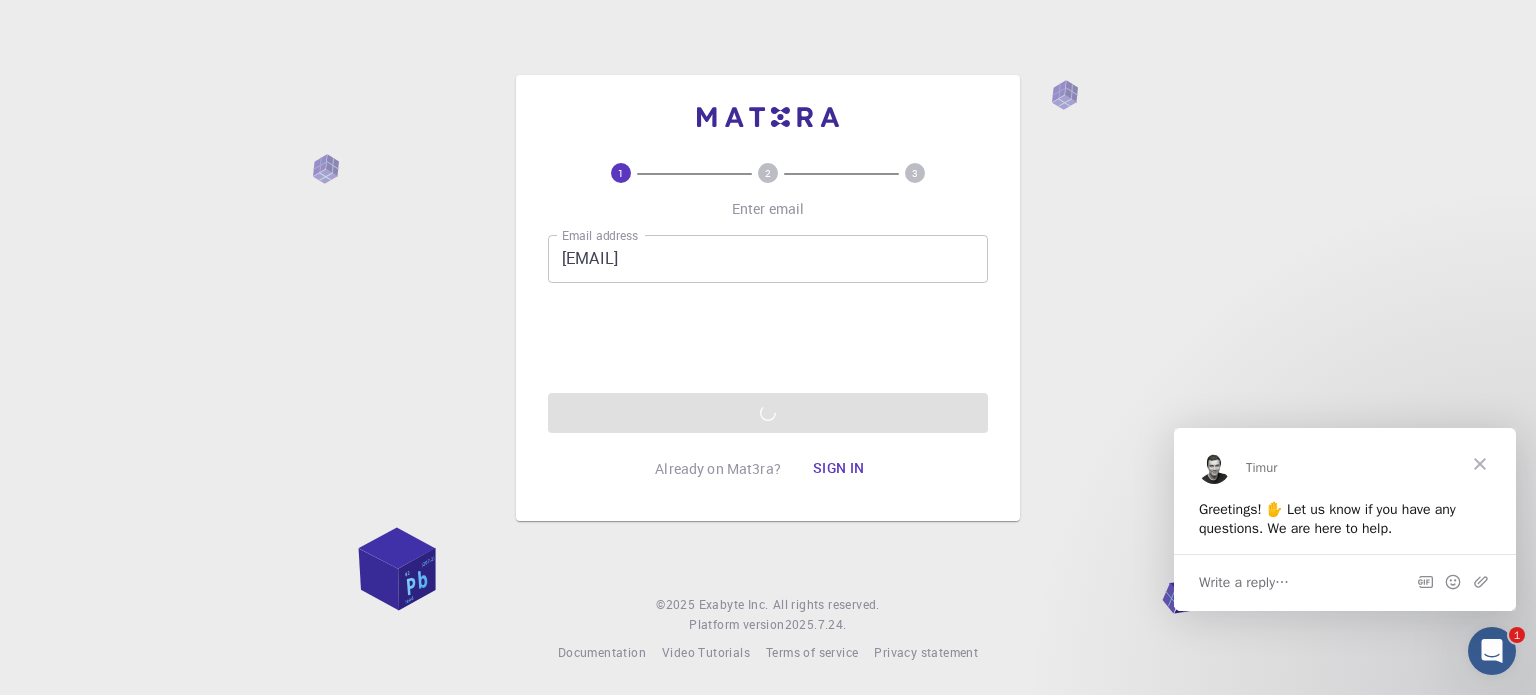 scroll, scrollTop: 0, scrollLeft: 0, axis: both 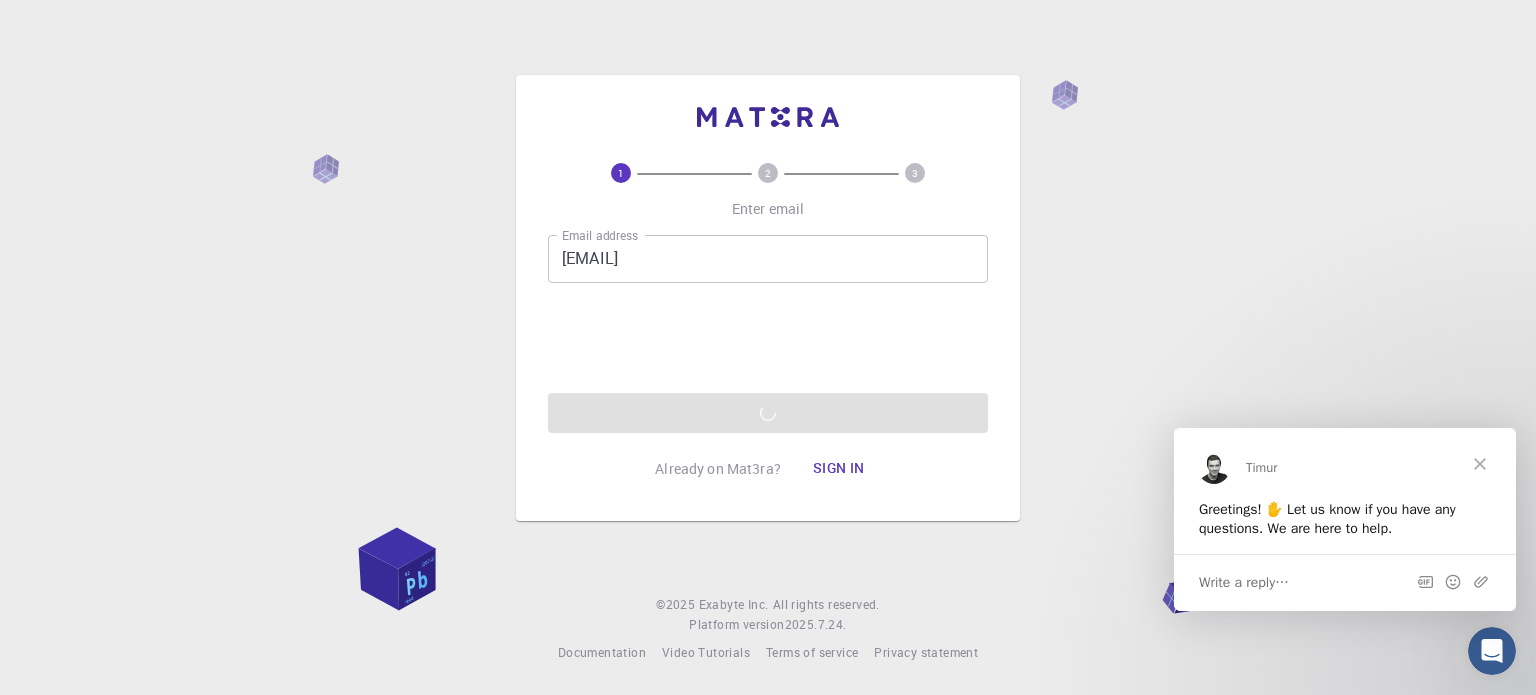 click at bounding box center (1480, 463) 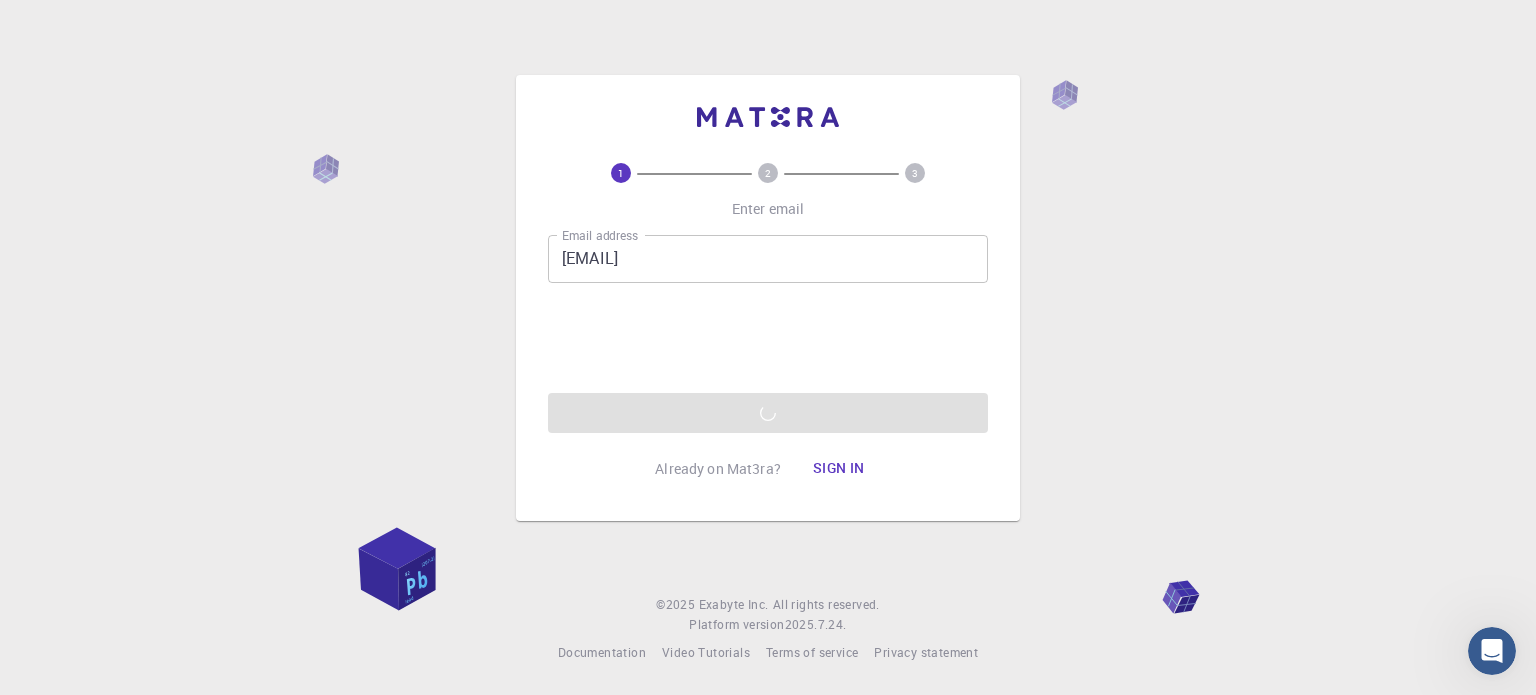 click on "Email address [EMAIL] Email address Send verification code" at bounding box center (768, 334) 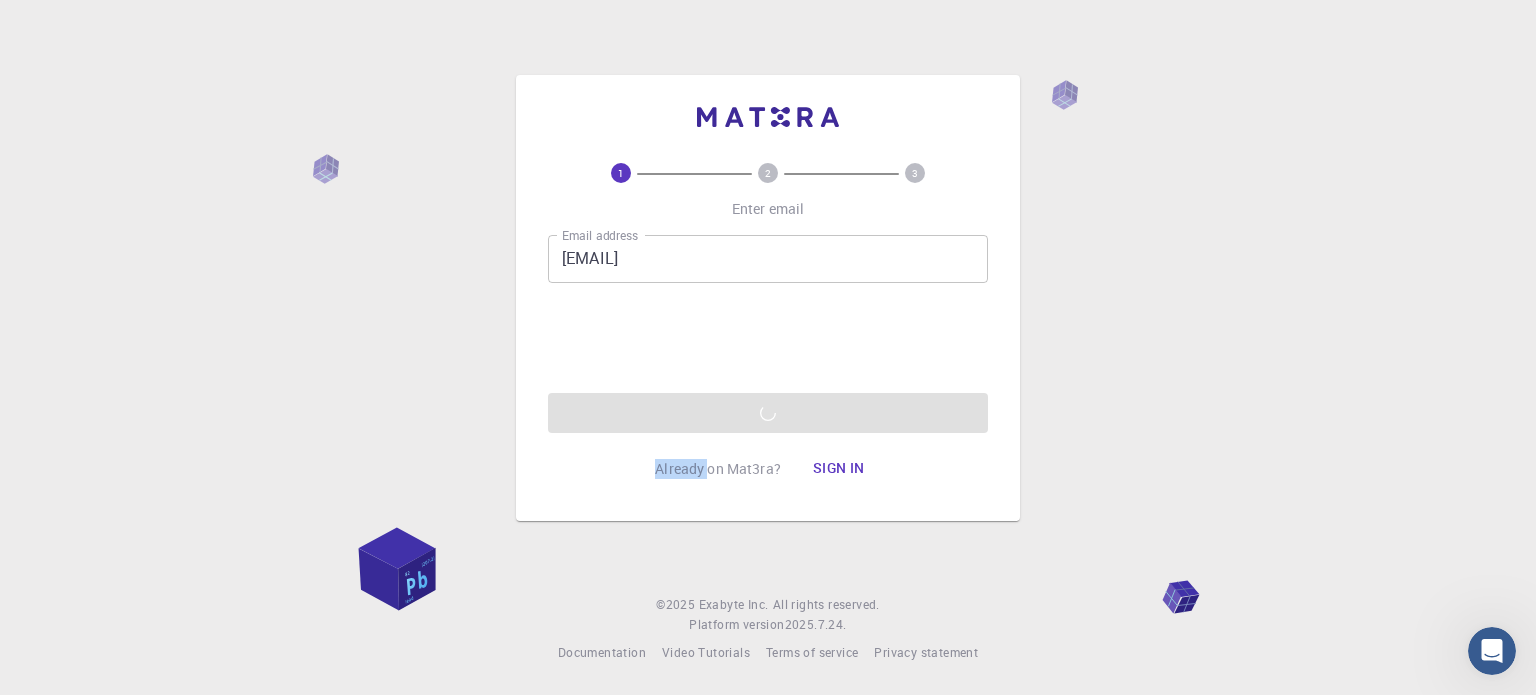 click on "Email address [EMAIL] Email address Send verification code" at bounding box center (768, 334) 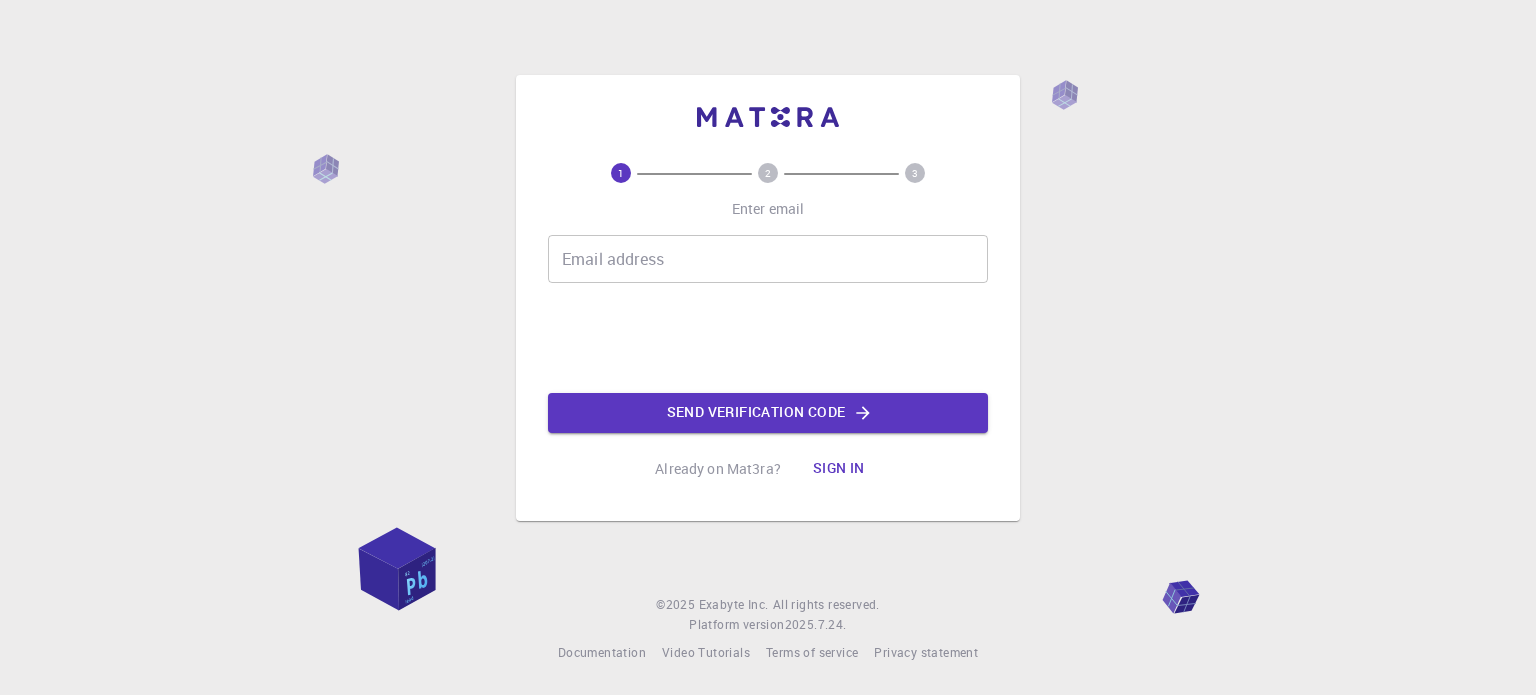 scroll, scrollTop: 0, scrollLeft: 0, axis: both 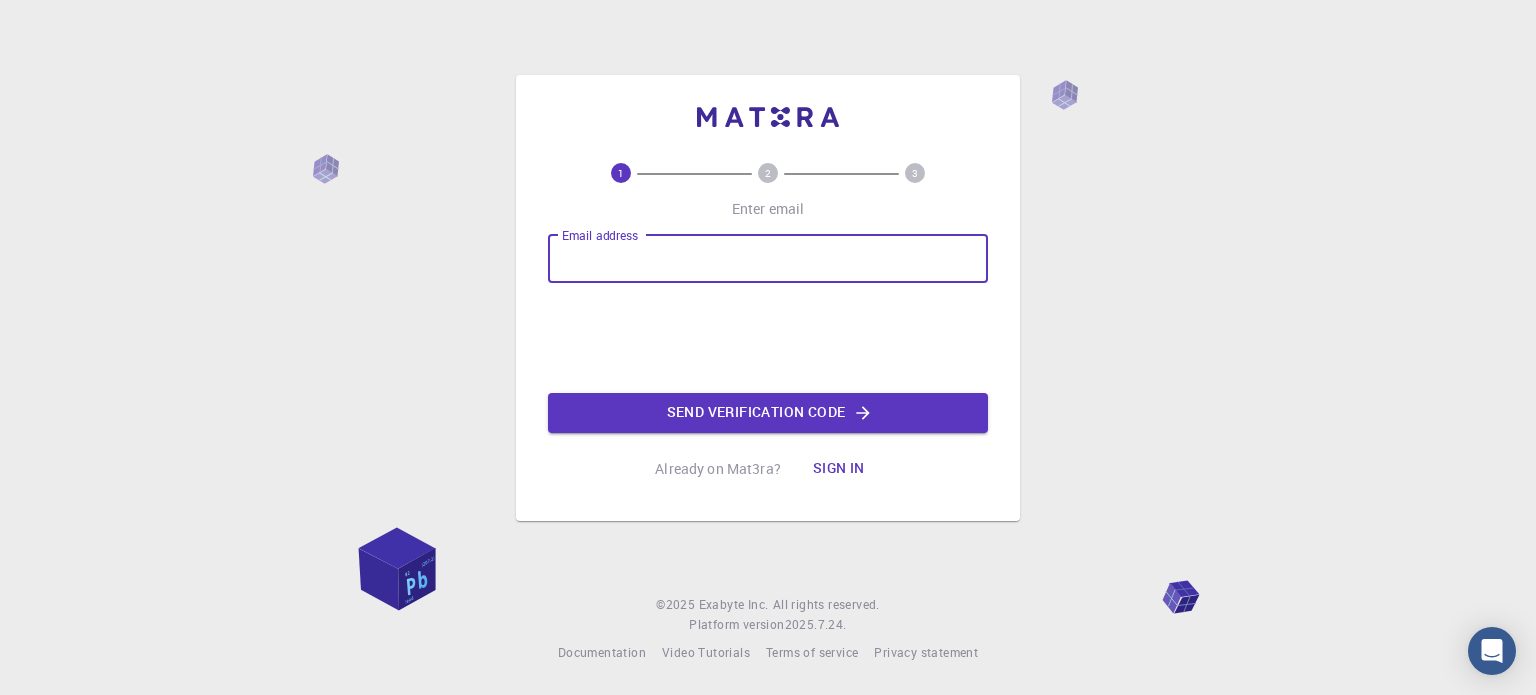 drag, startPoint x: 0, startPoint y: 0, endPoint x: 693, endPoint y: 275, distance: 745.5696 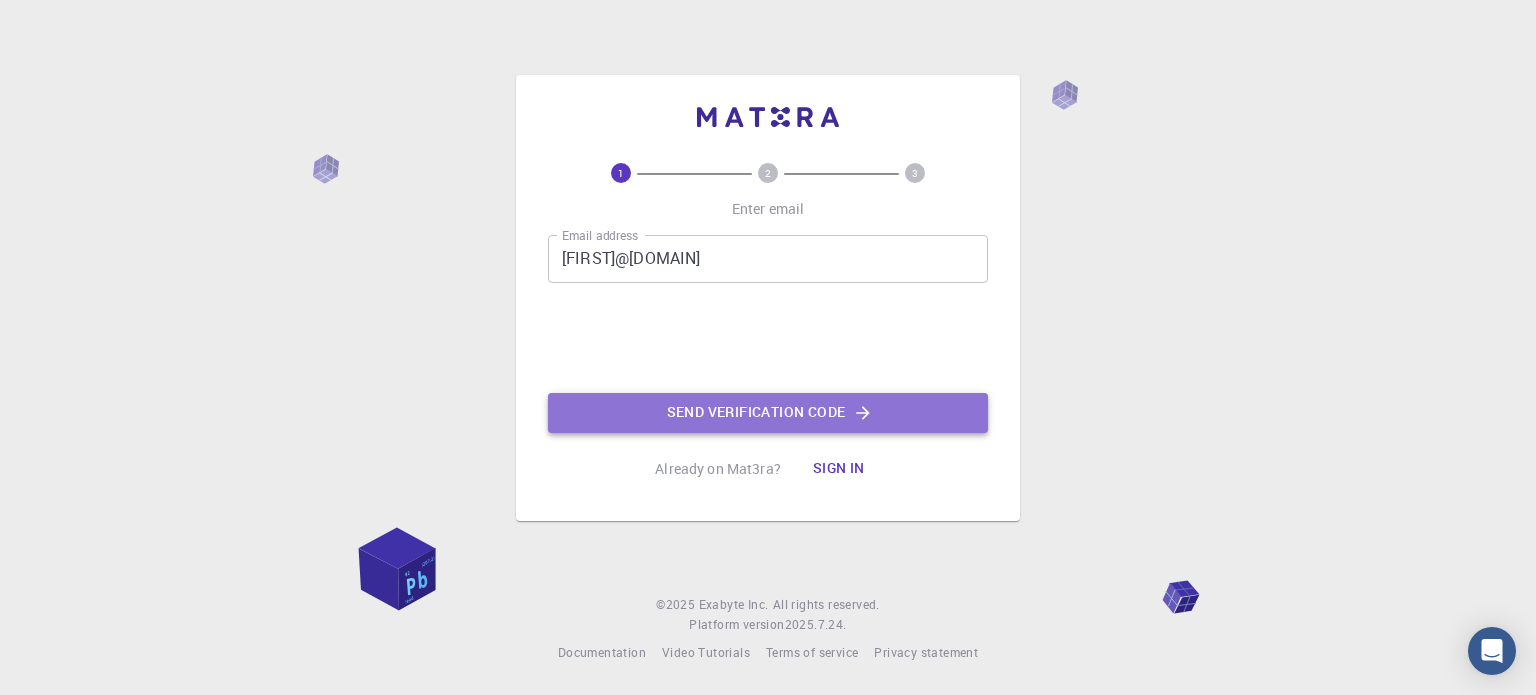 click on "Send verification code" 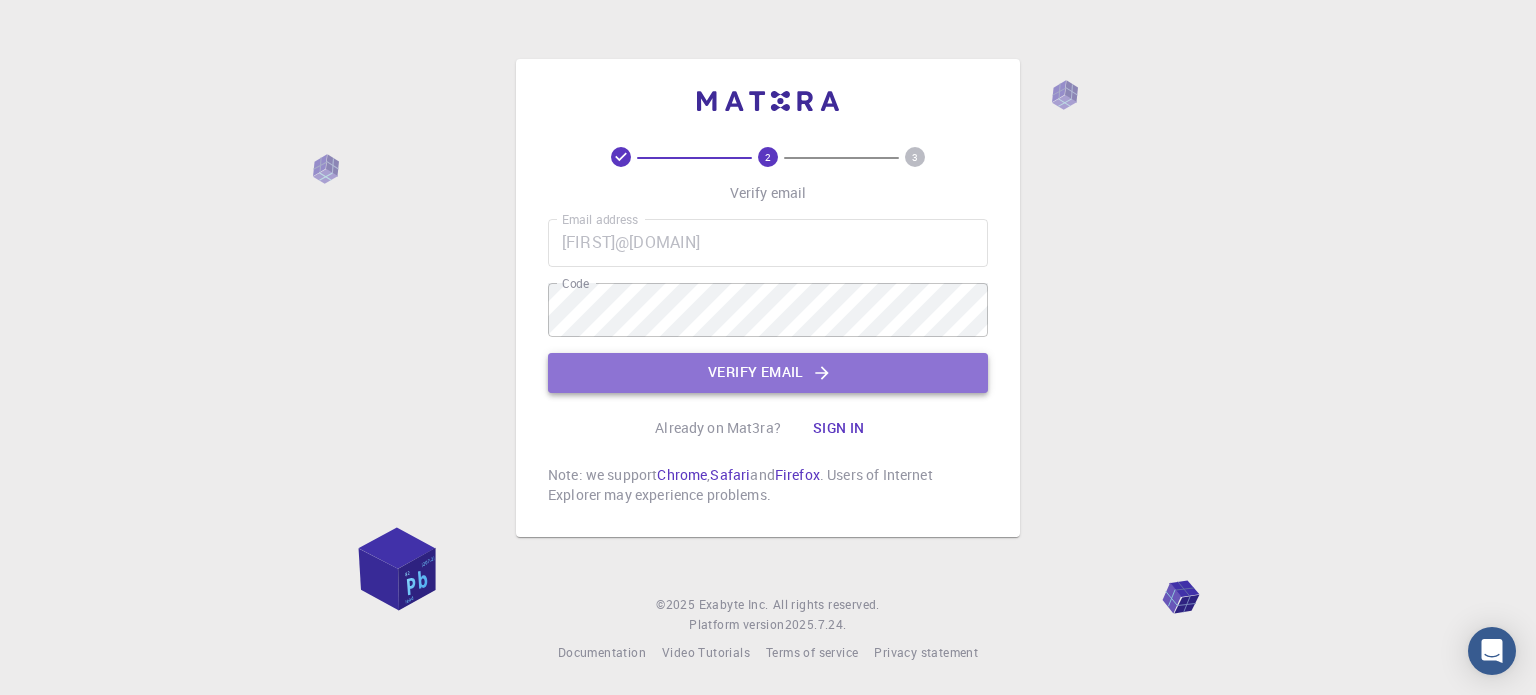 click on "Verify email" 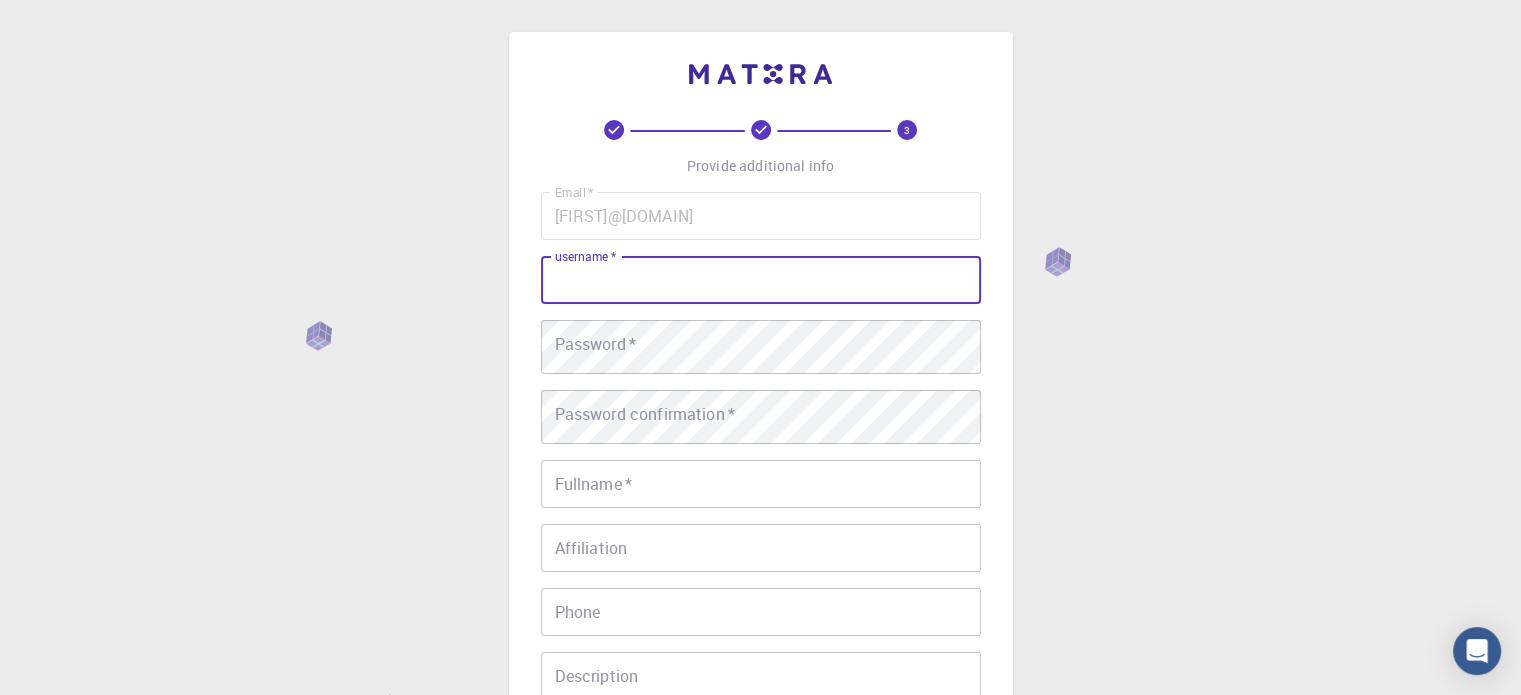 click on "username   *" at bounding box center (761, 280) 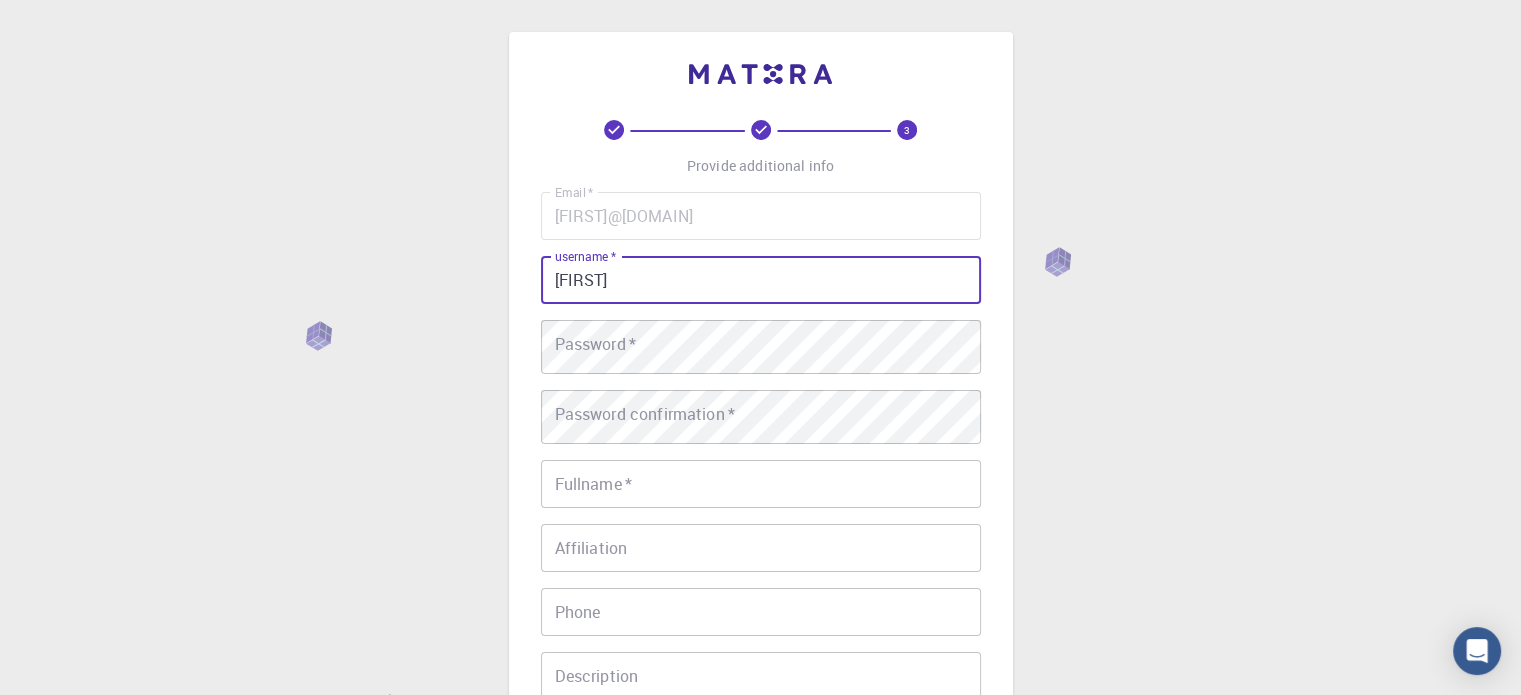 type on "[FIRST]" 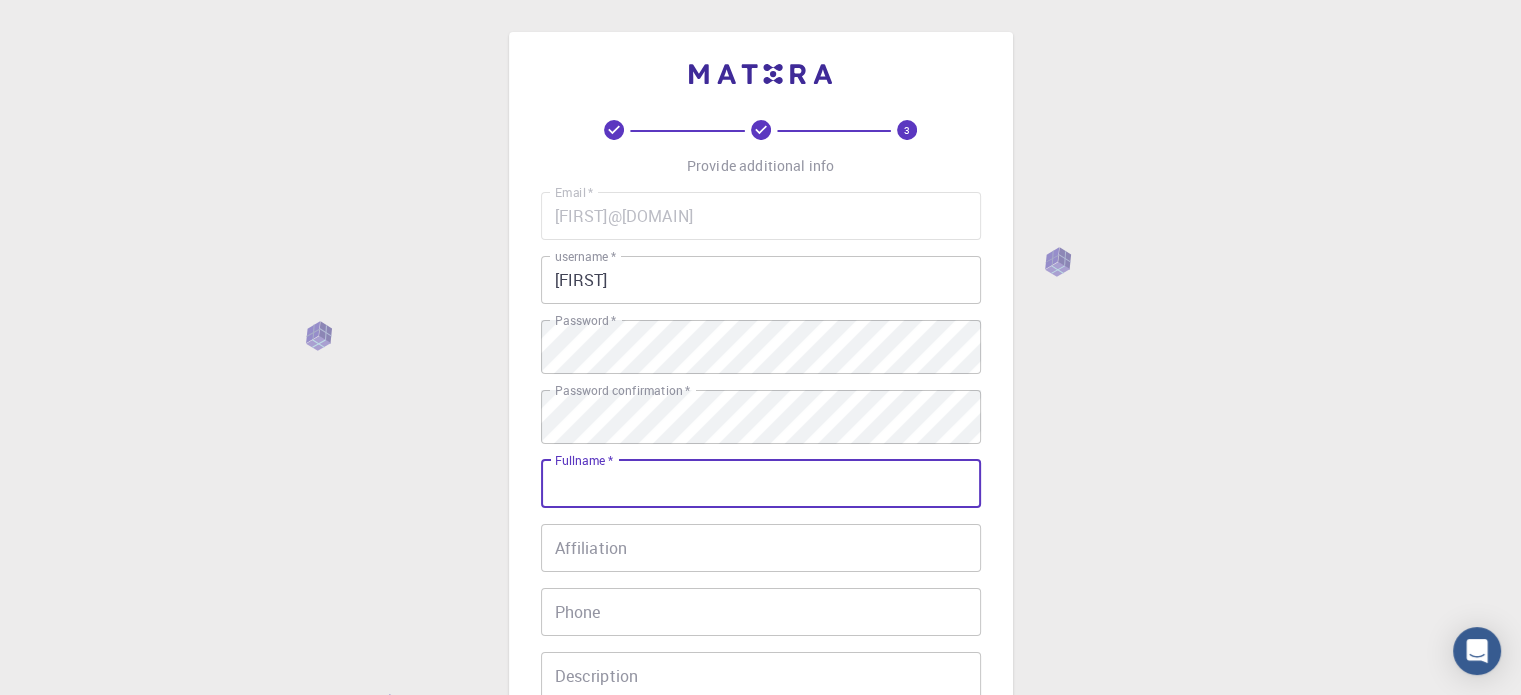 click on "Fullname   *" at bounding box center [761, 484] 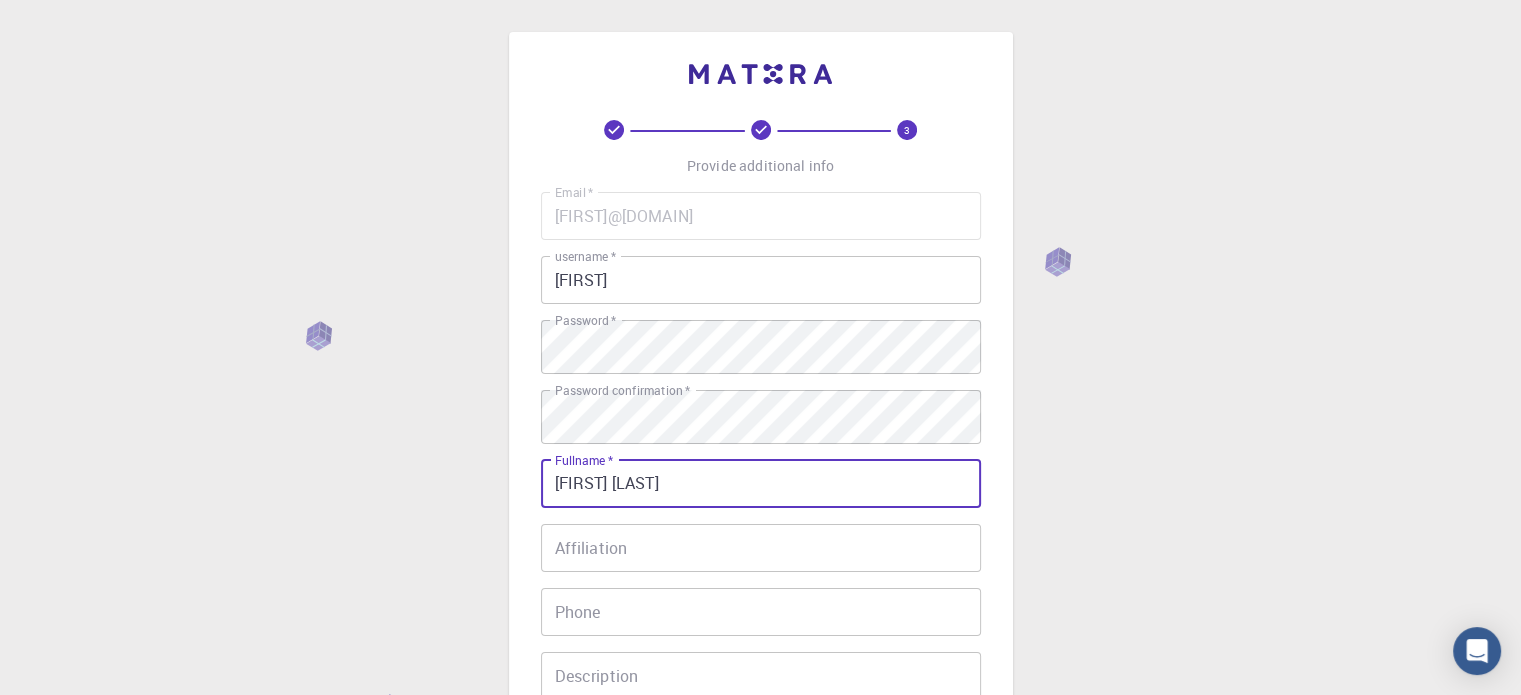 type on "[FIRST] [LAST]" 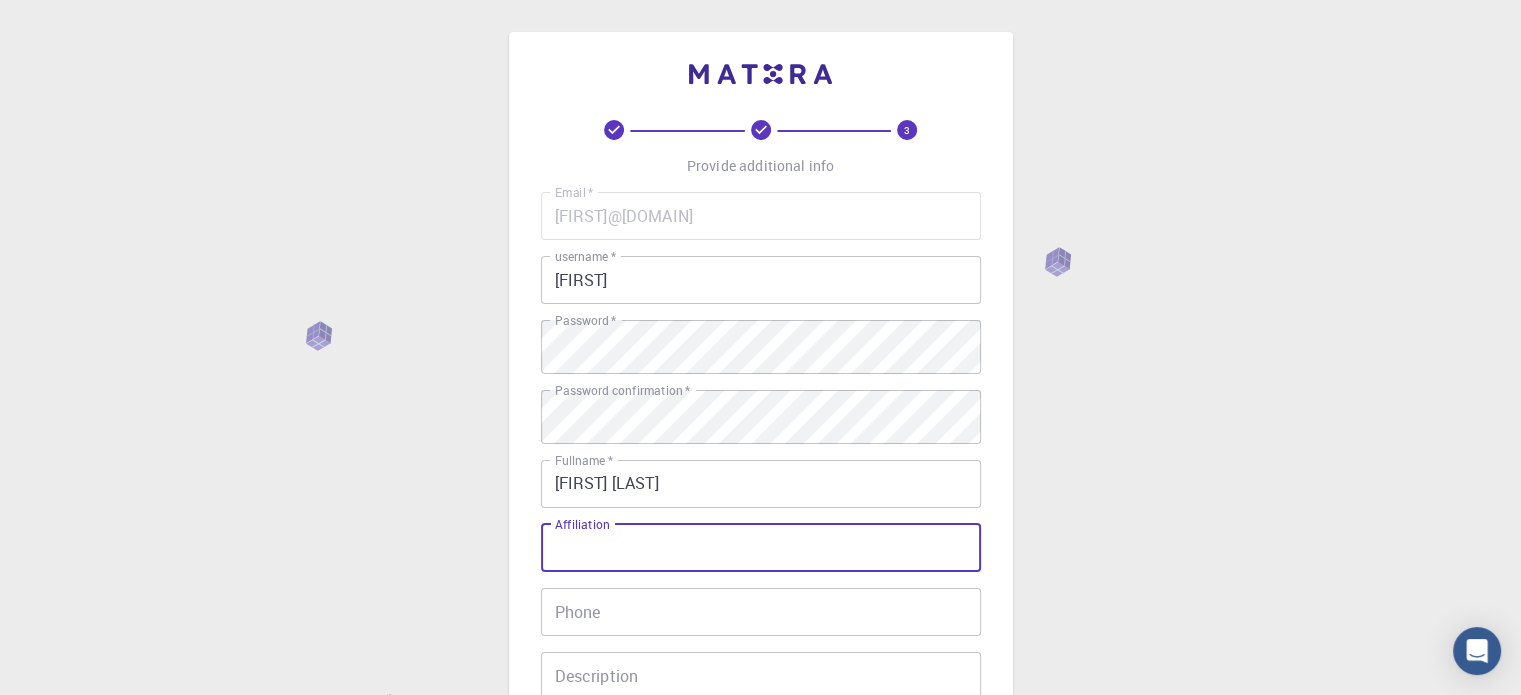 click on "Affiliation" at bounding box center (761, 548) 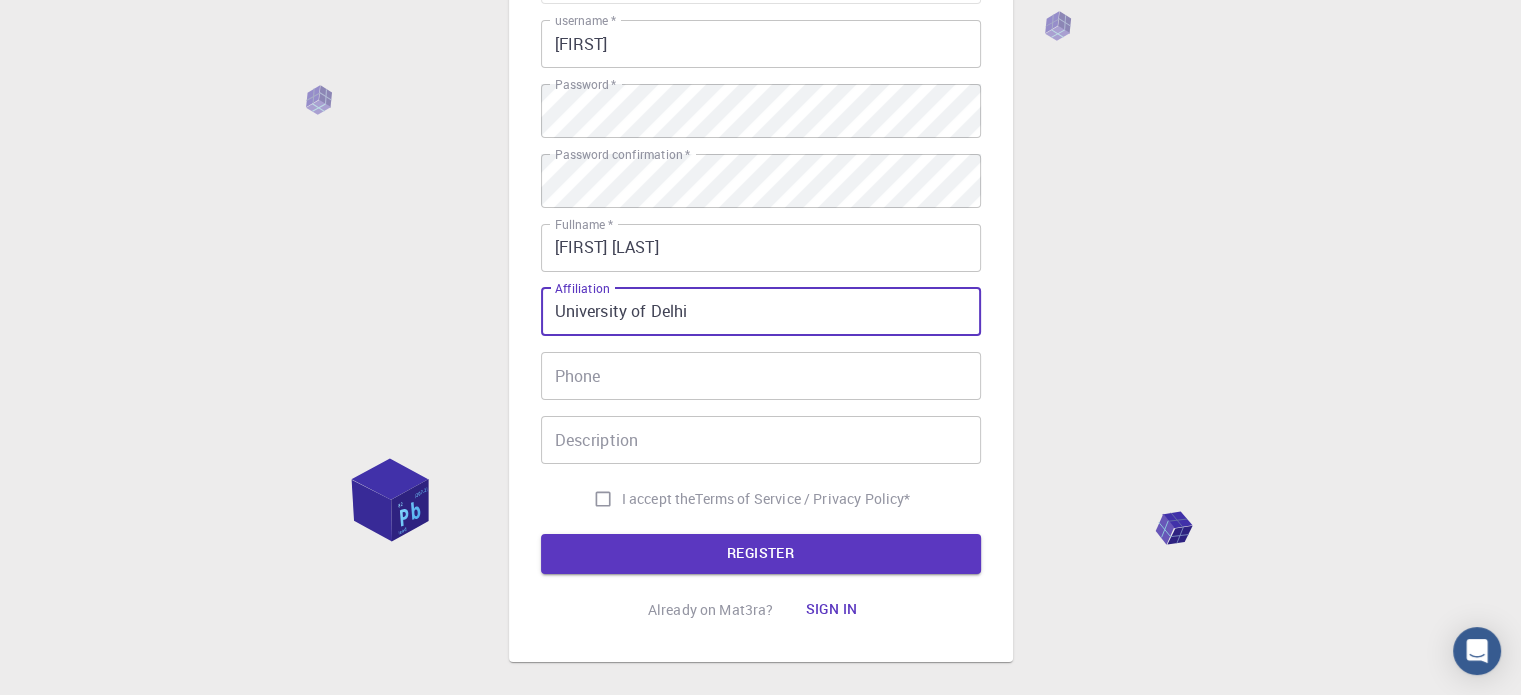 scroll, scrollTop: 247, scrollLeft: 0, axis: vertical 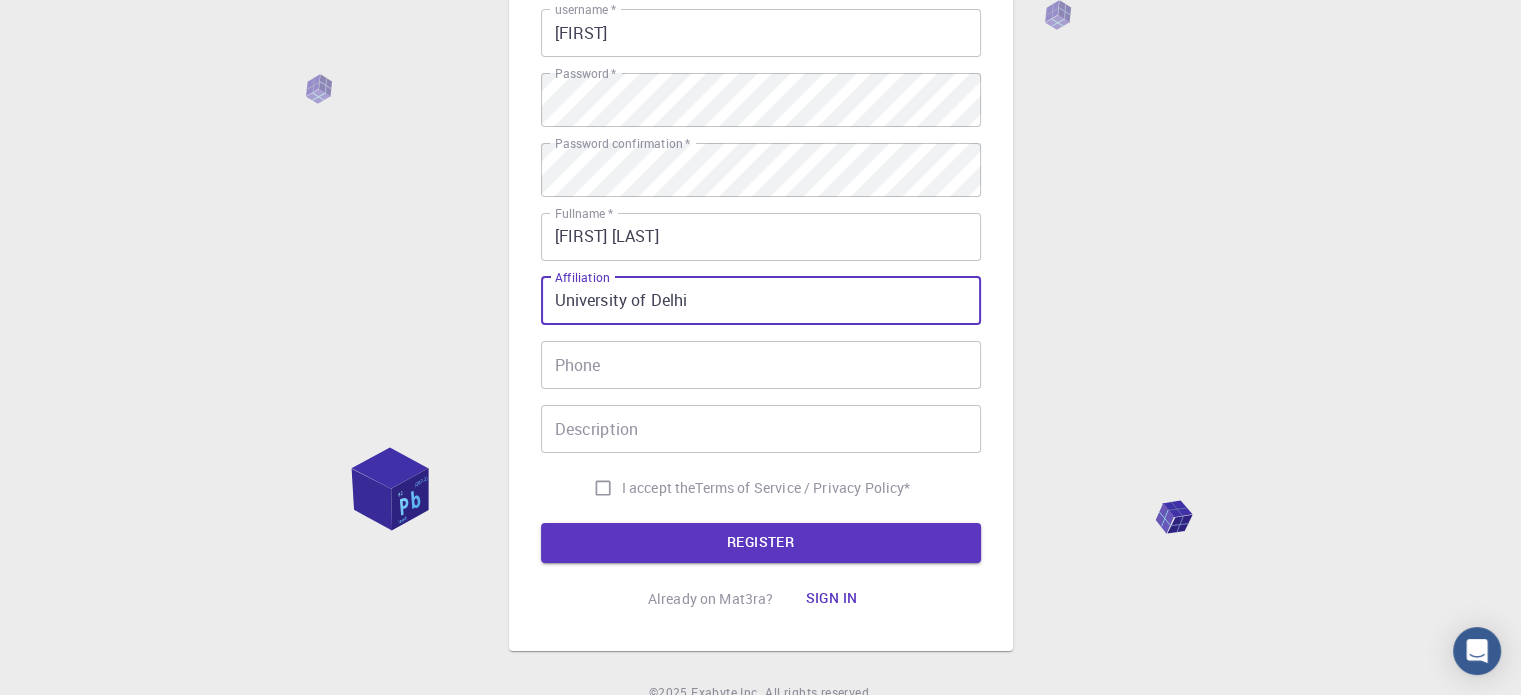 type on "University of Delhi" 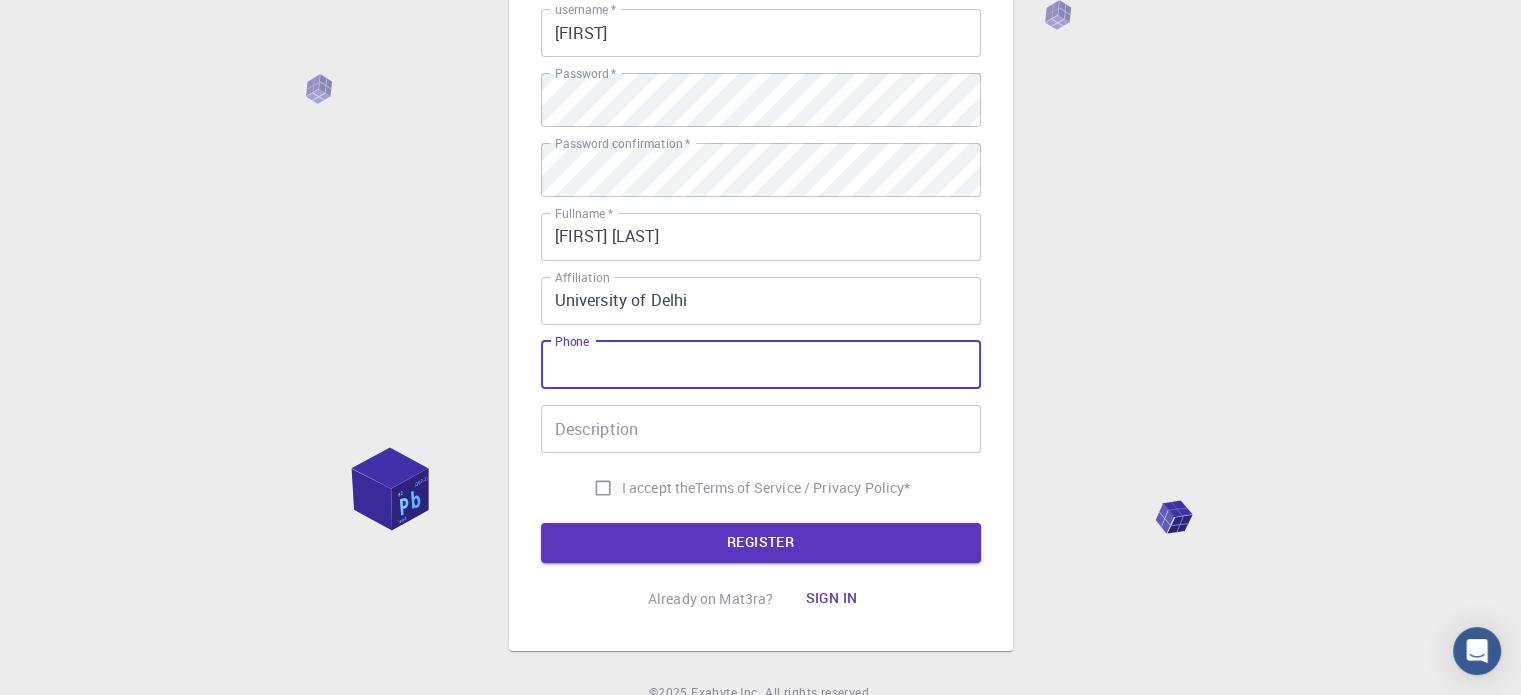 click on "Phone" at bounding box center (761, 365) 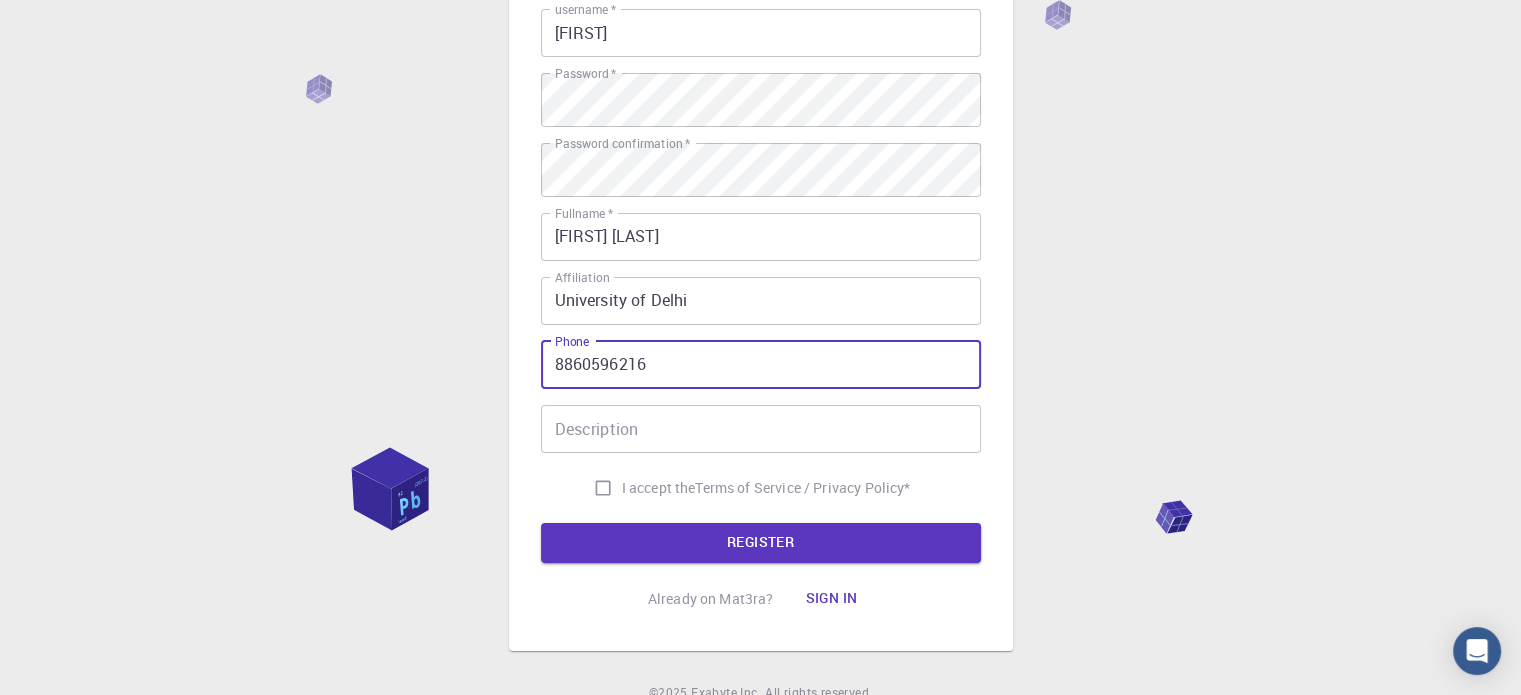 type on "8860596216" 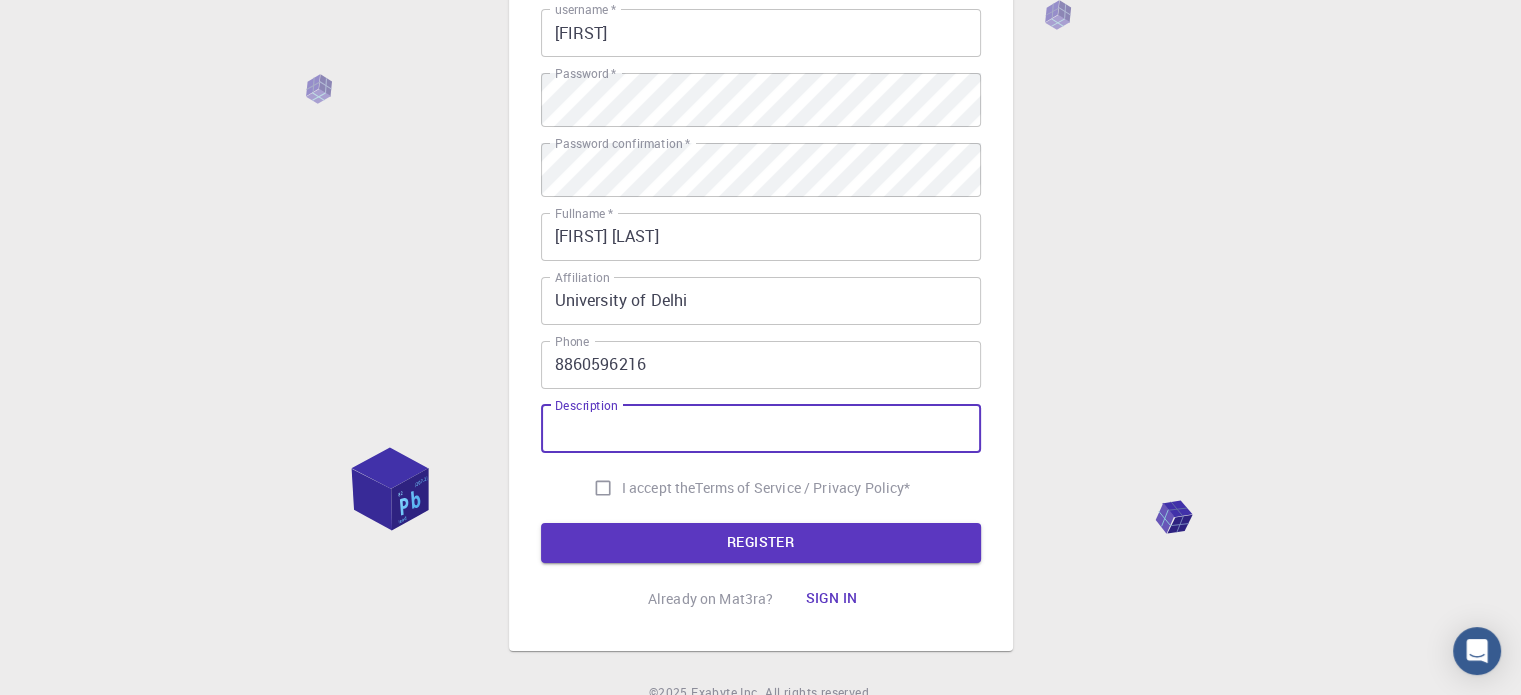 click on "Description" at bounding box center (761, 429) 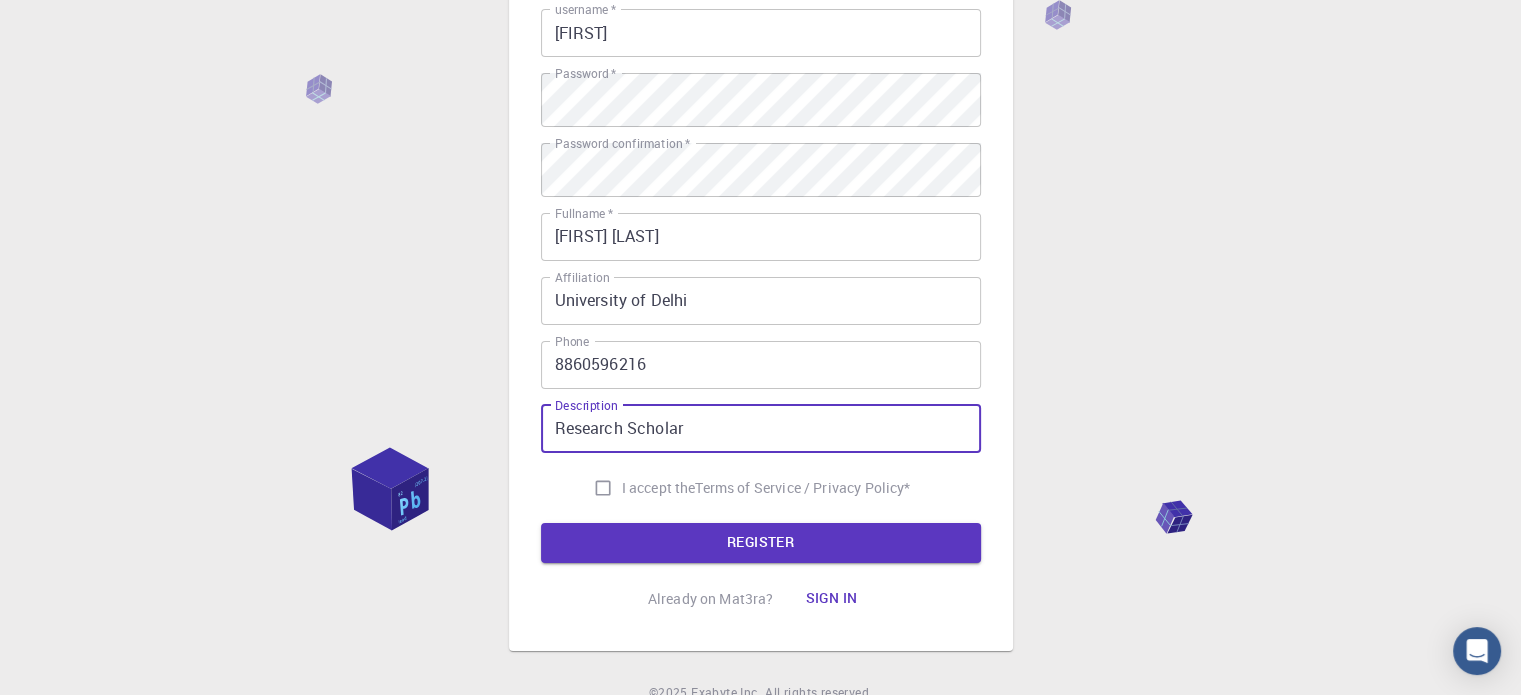 type on "Research Scholar" 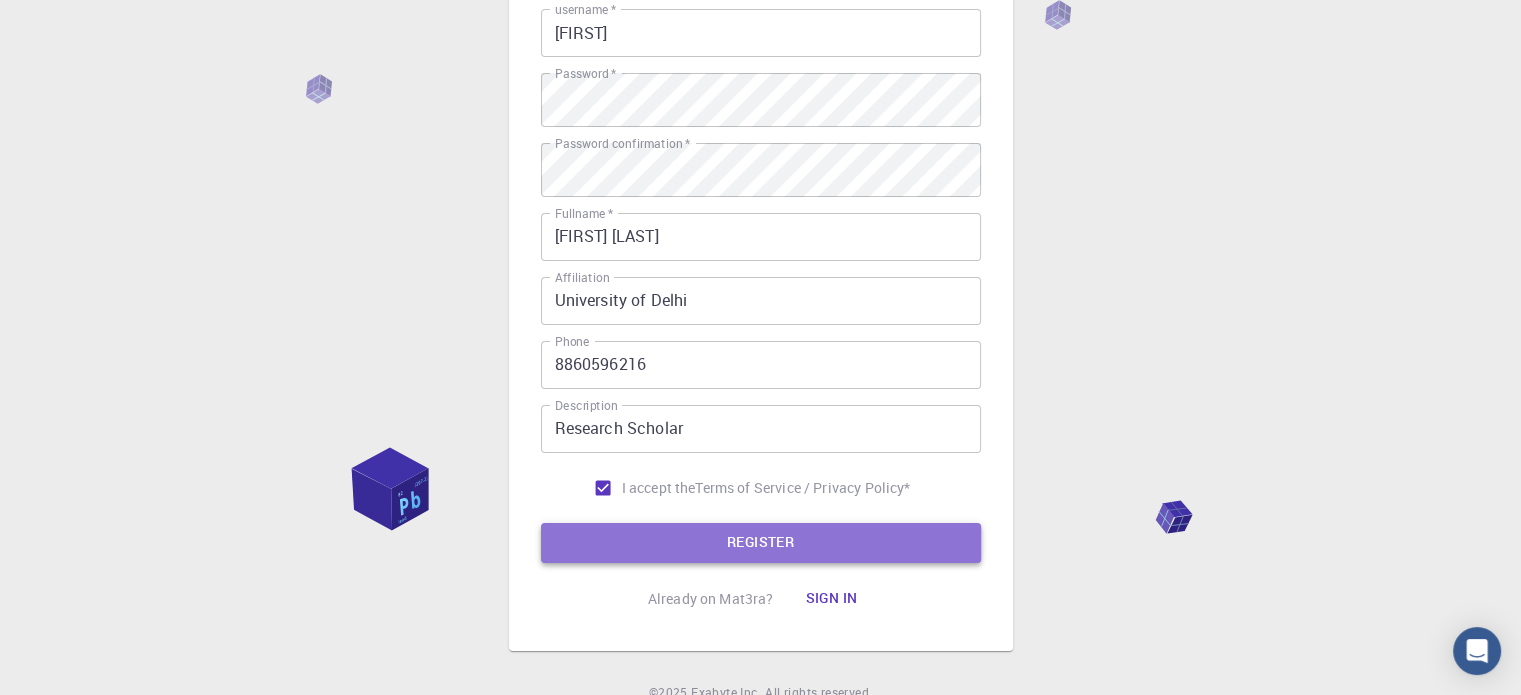 click on "REGISTER" at bounding box center [761, 543] 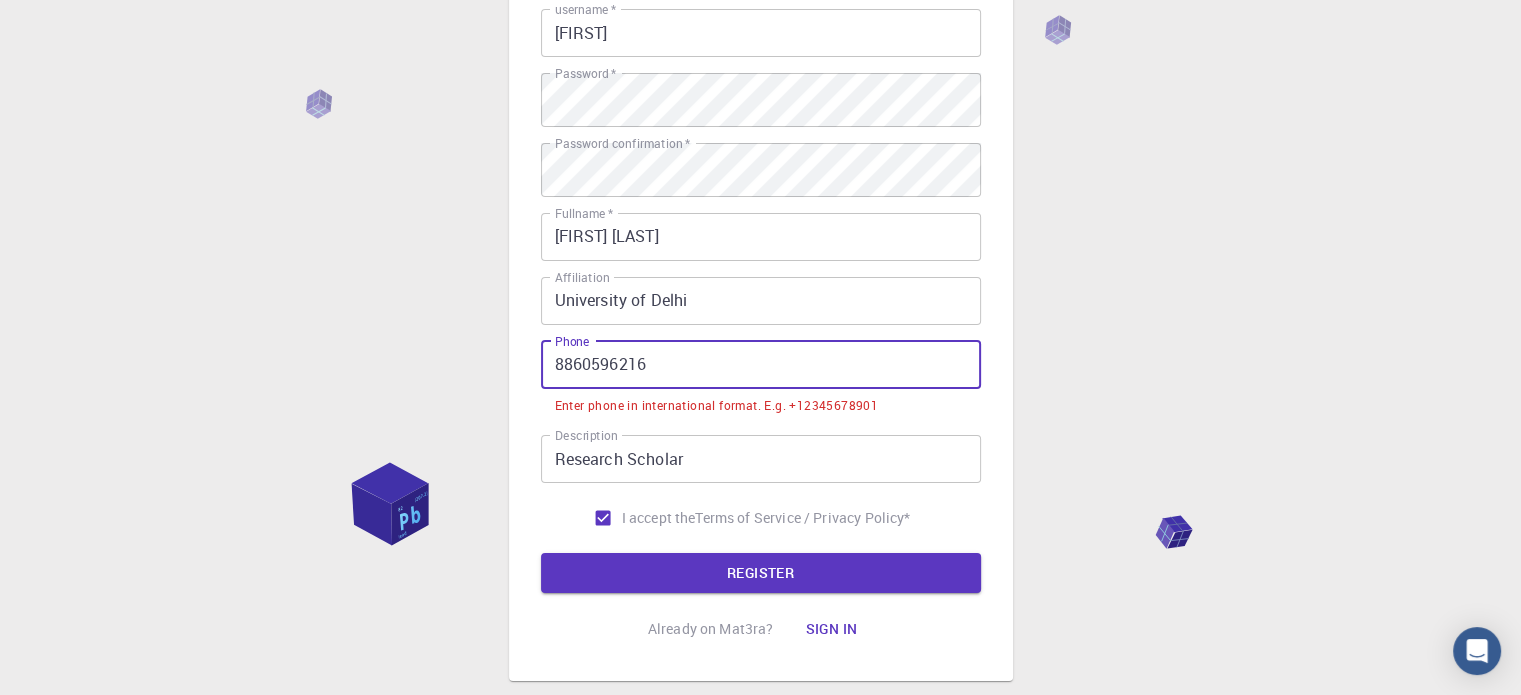 click on "8860596216" at bounding box center (761, 365) 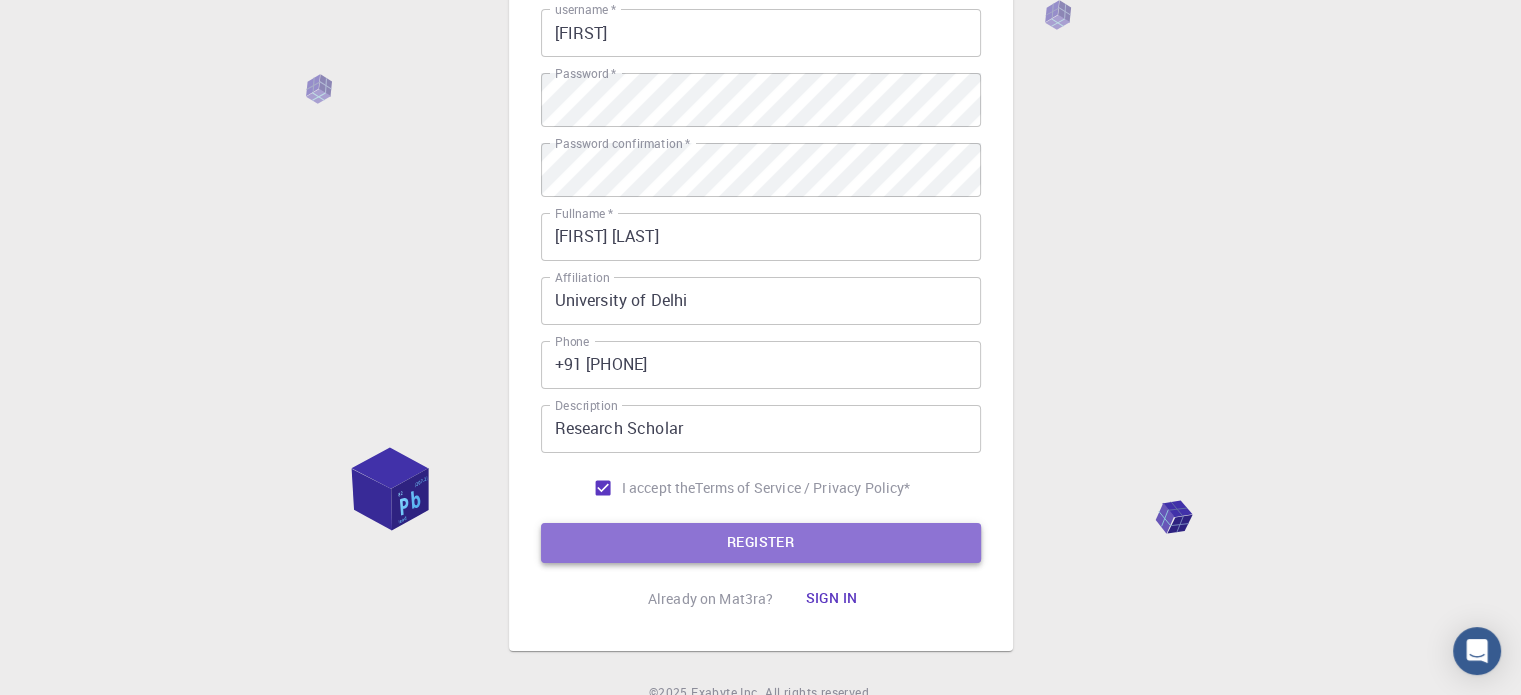 click on "REGISTER" at bounding box center (761, 543) 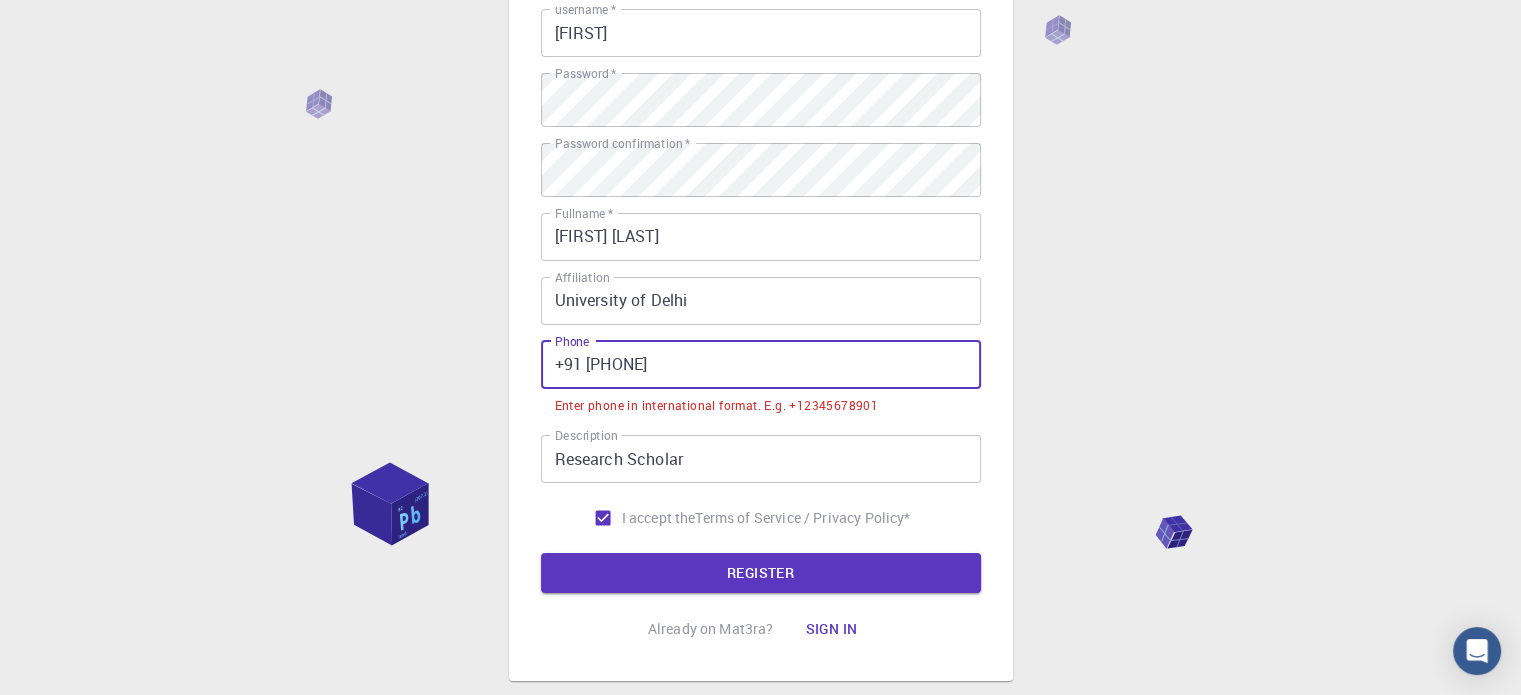 click on "+91 [PHONE]" at bounding box center [761, 365] 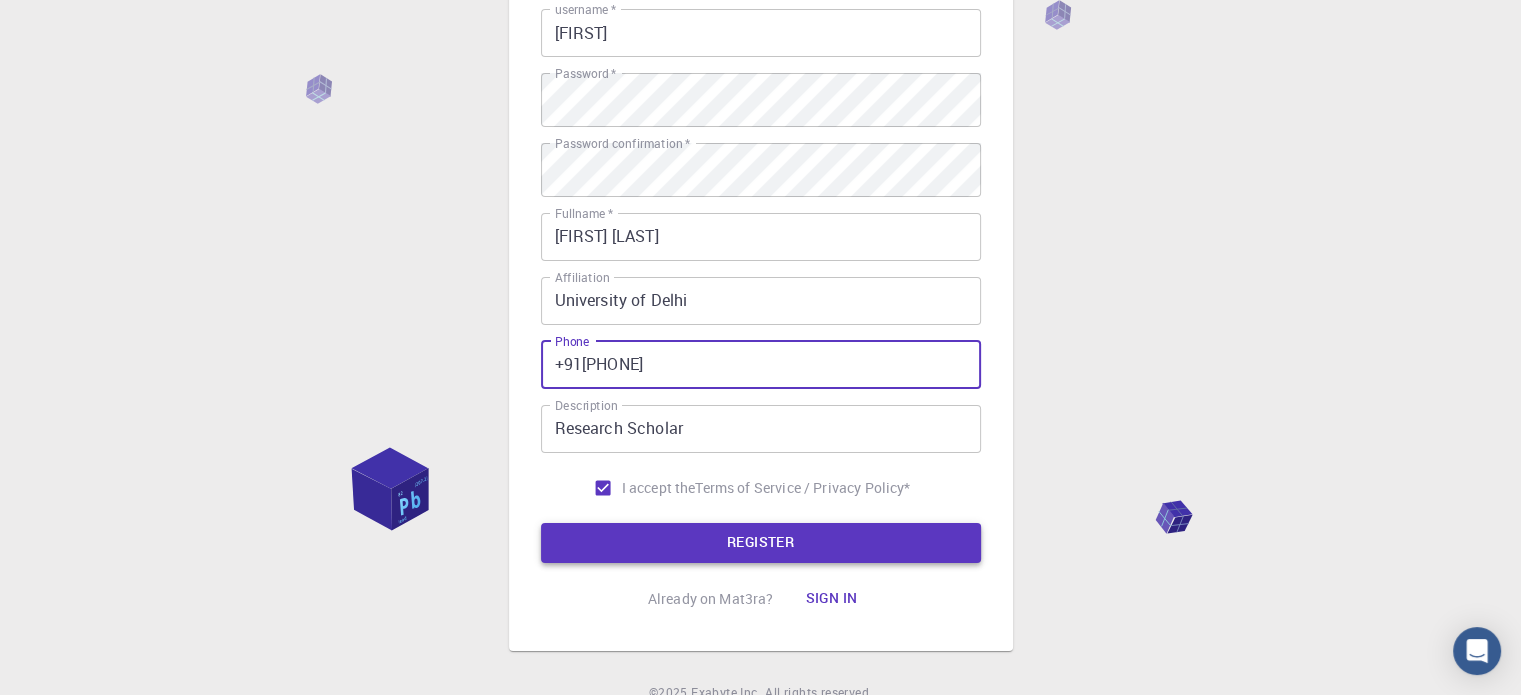 type on "+91[PHONE]" 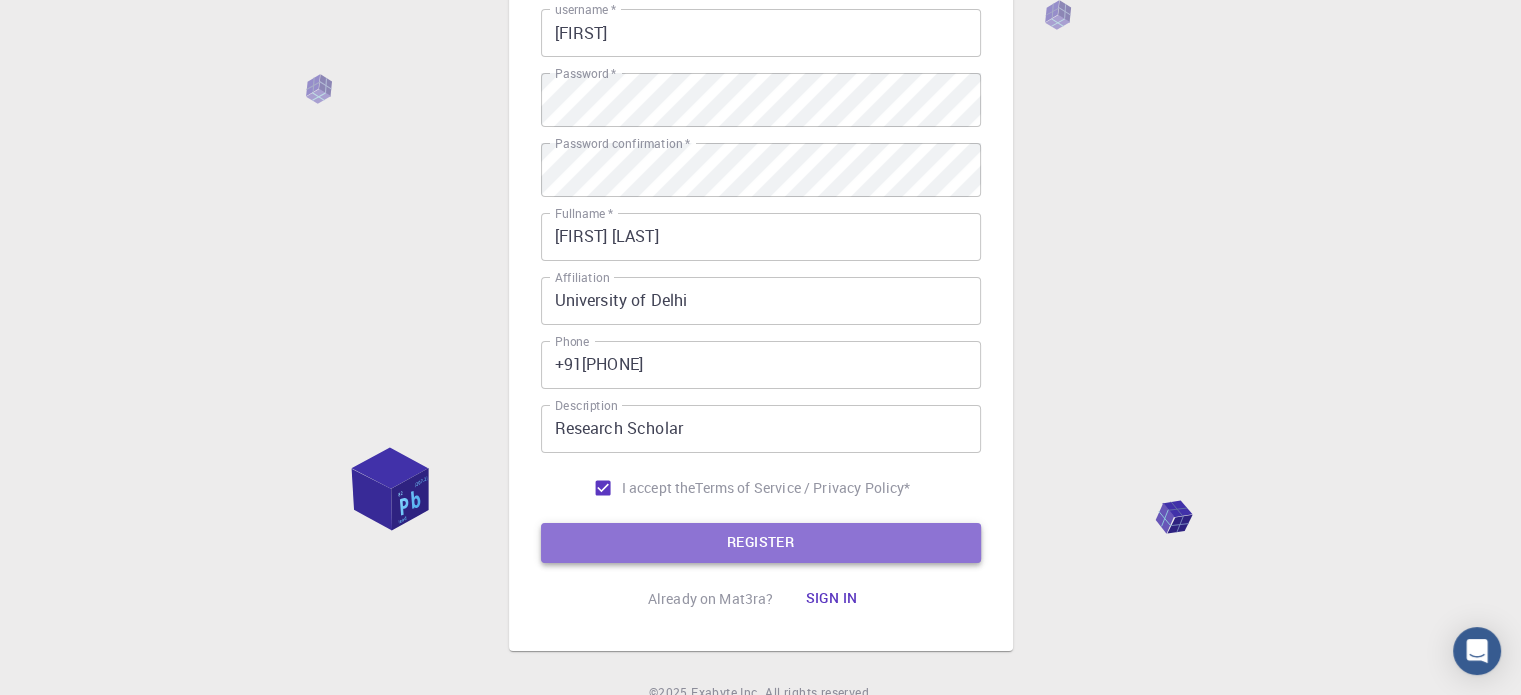 click on "REGISTER" at bounding box center (761, 543) 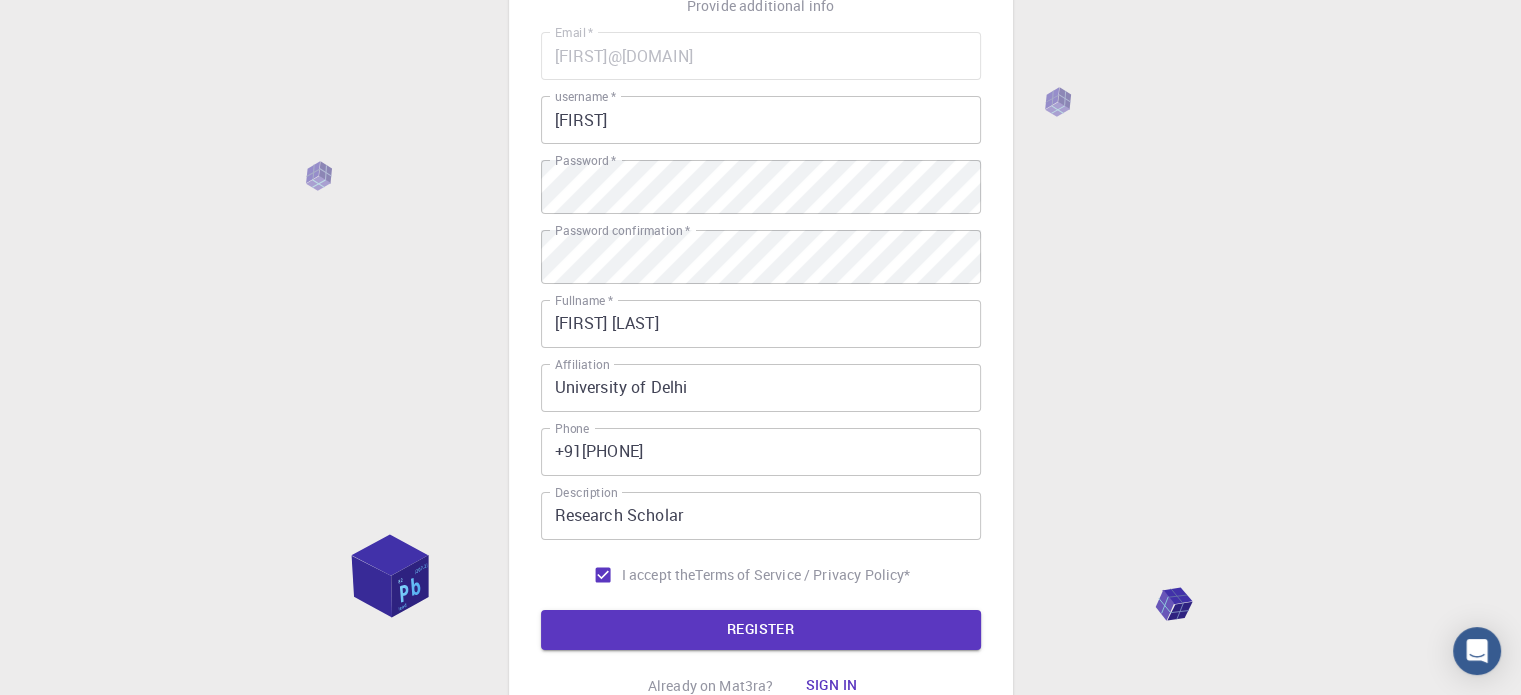 scroll, scrollTop: 236, scrollLeft: 0, axis: vertical 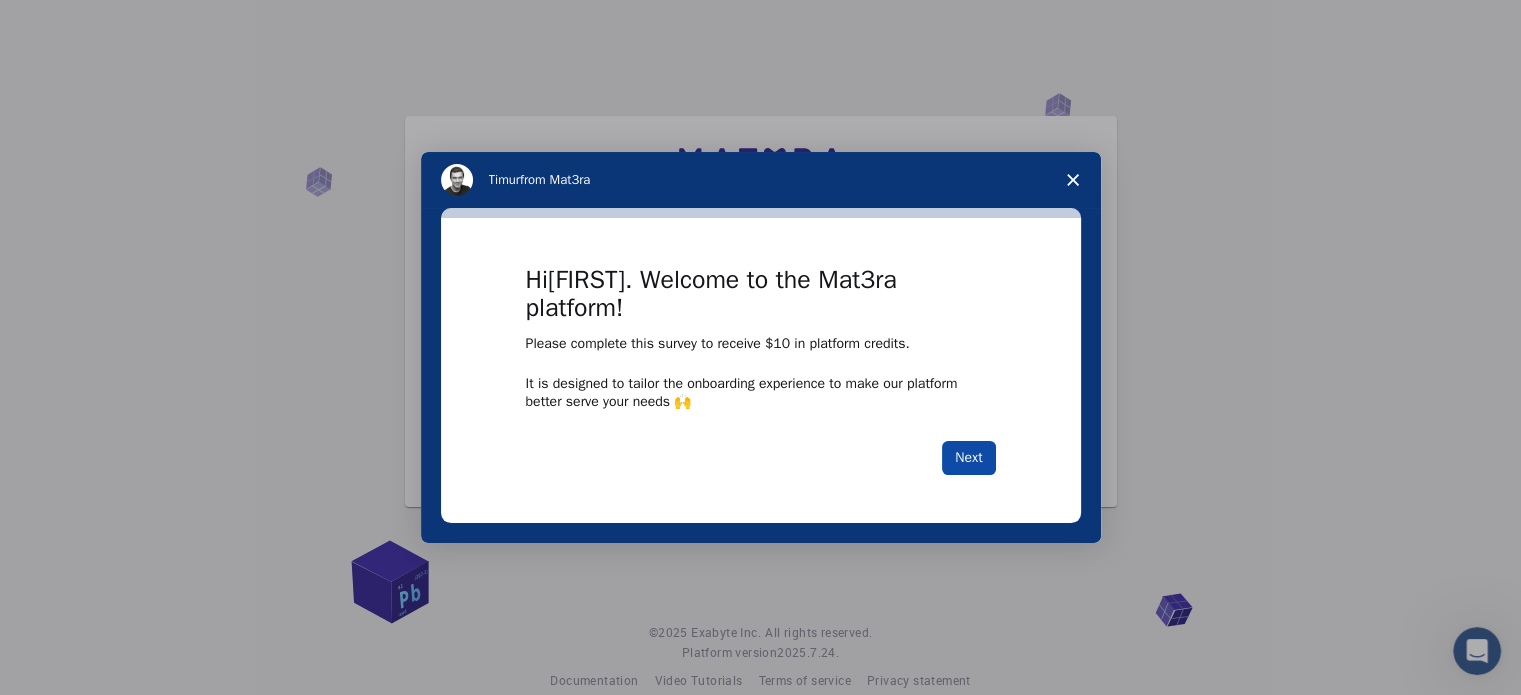 click on "Next" at bounding box center (968, 458) 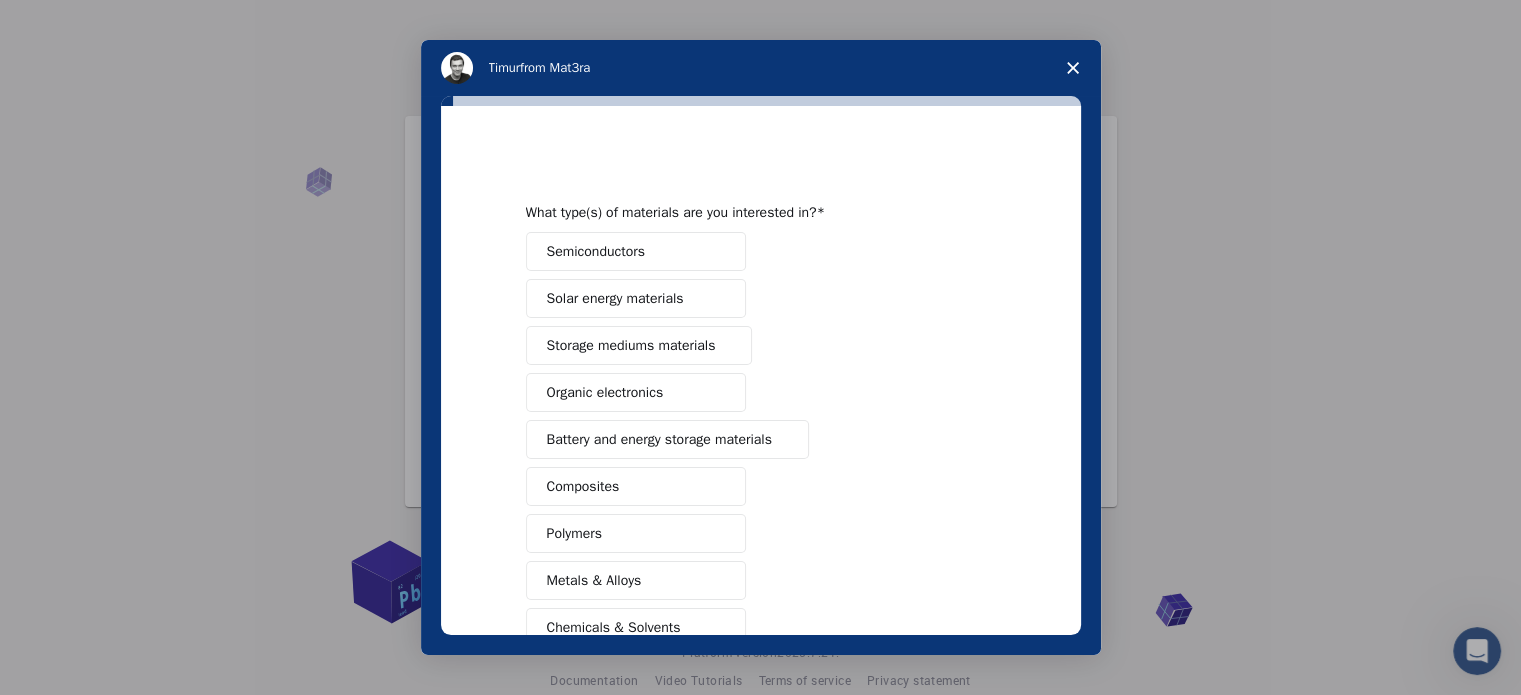 click on "Semiconductors Solar energy materials Storage mediums materials Organic electronics Battery and energy storage materials Composites Polymers Metals & Alloys Chemicals & Solvents Catalysis and reactivity Glasses Other (Please specify)" at bounding box center [761, 510] 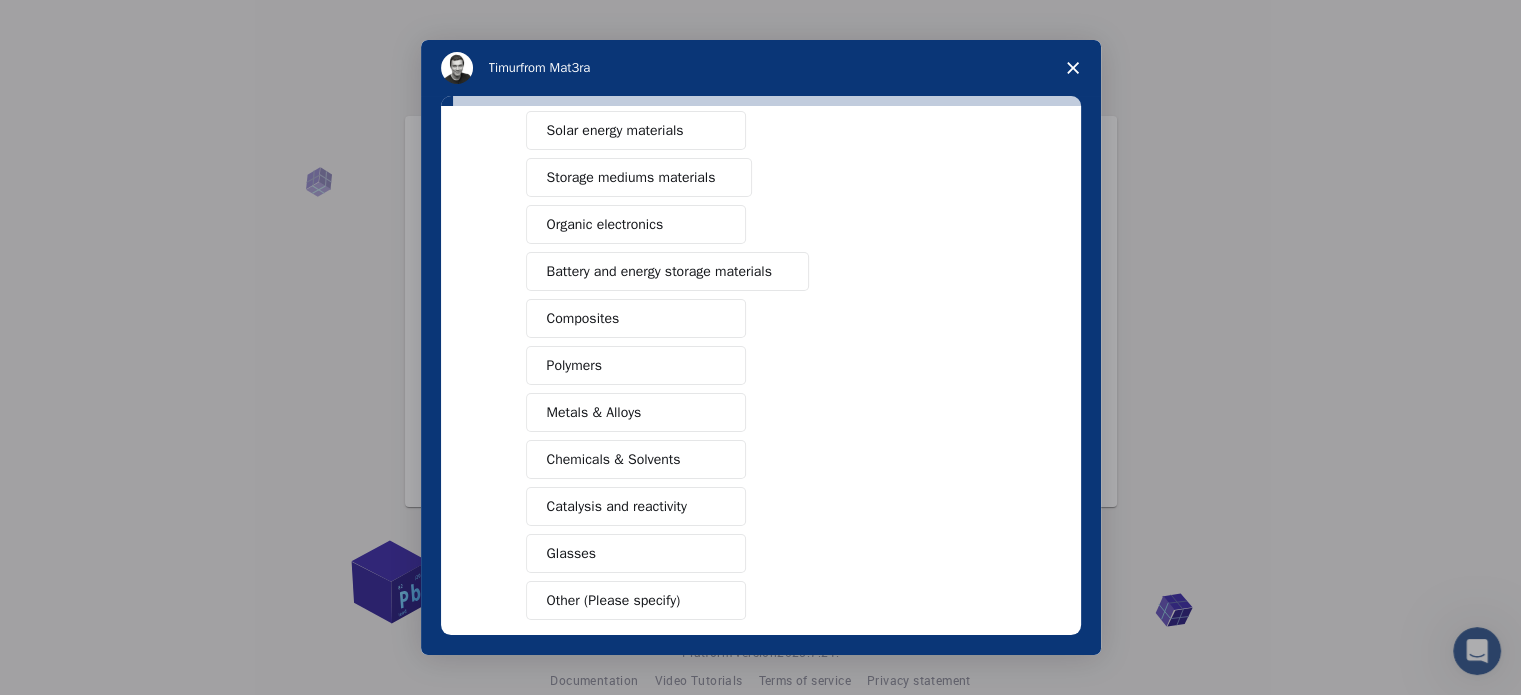 scroll, scrollTop: 264, scrollLeft: 0, axis: vertical 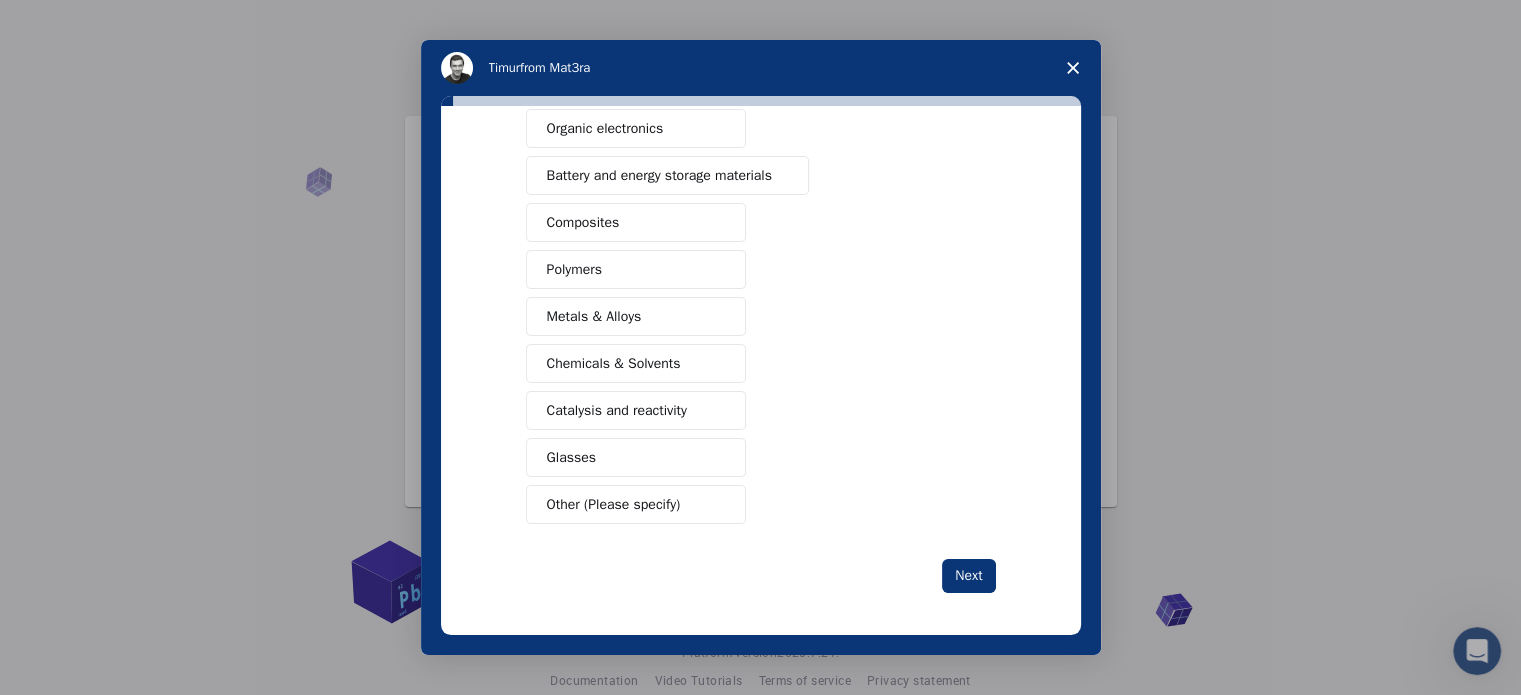 click on "Glasses" at bounding box center [636, 457] 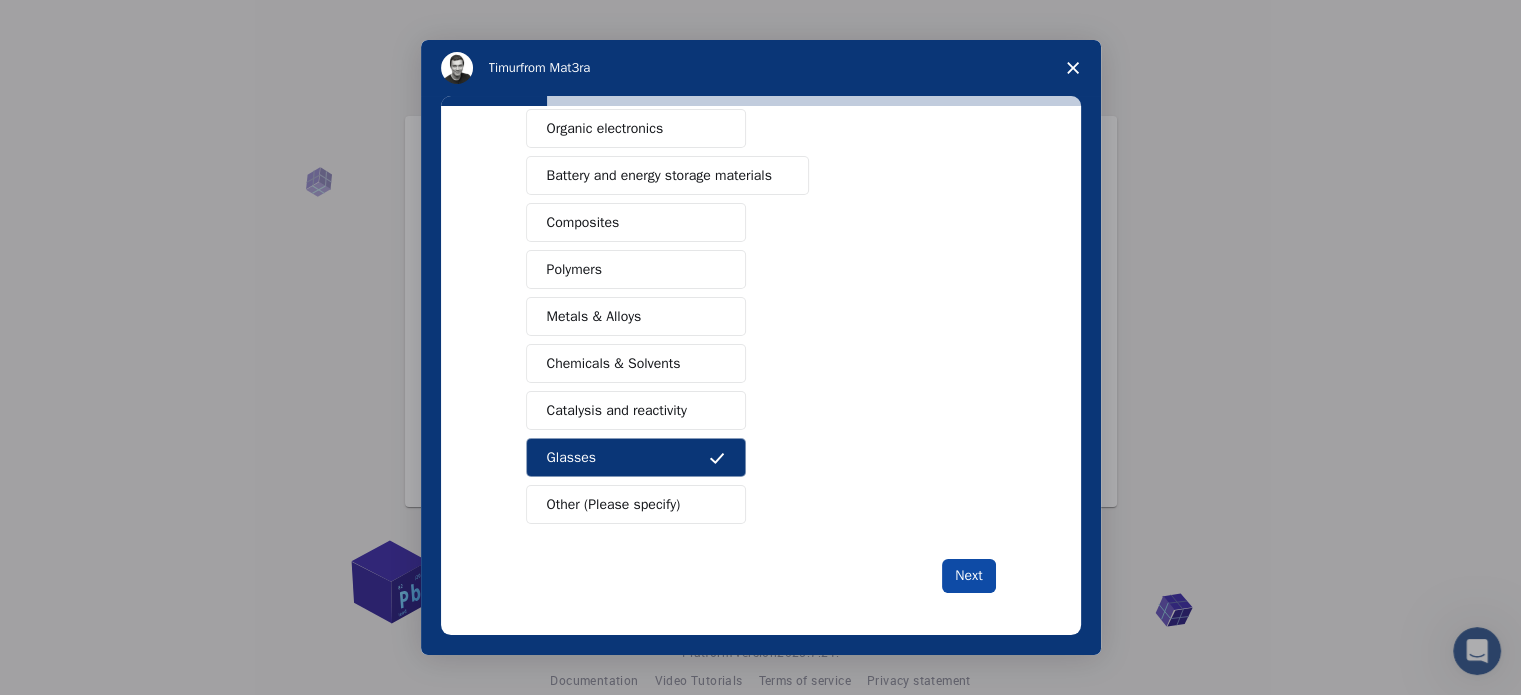 click on "Next" at bounding box center (968, 576) 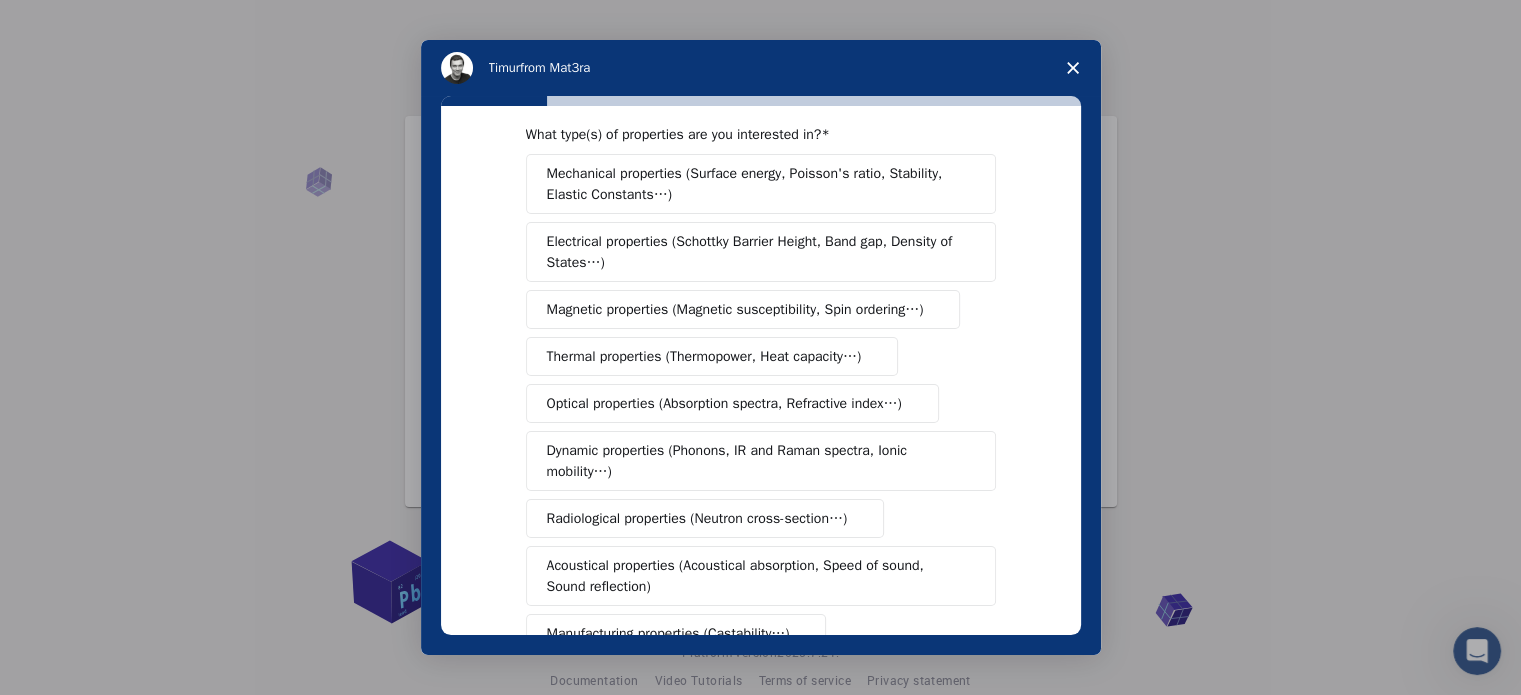 scroll, scrollTop: 28, scrollLeft: 0, axis: vertical 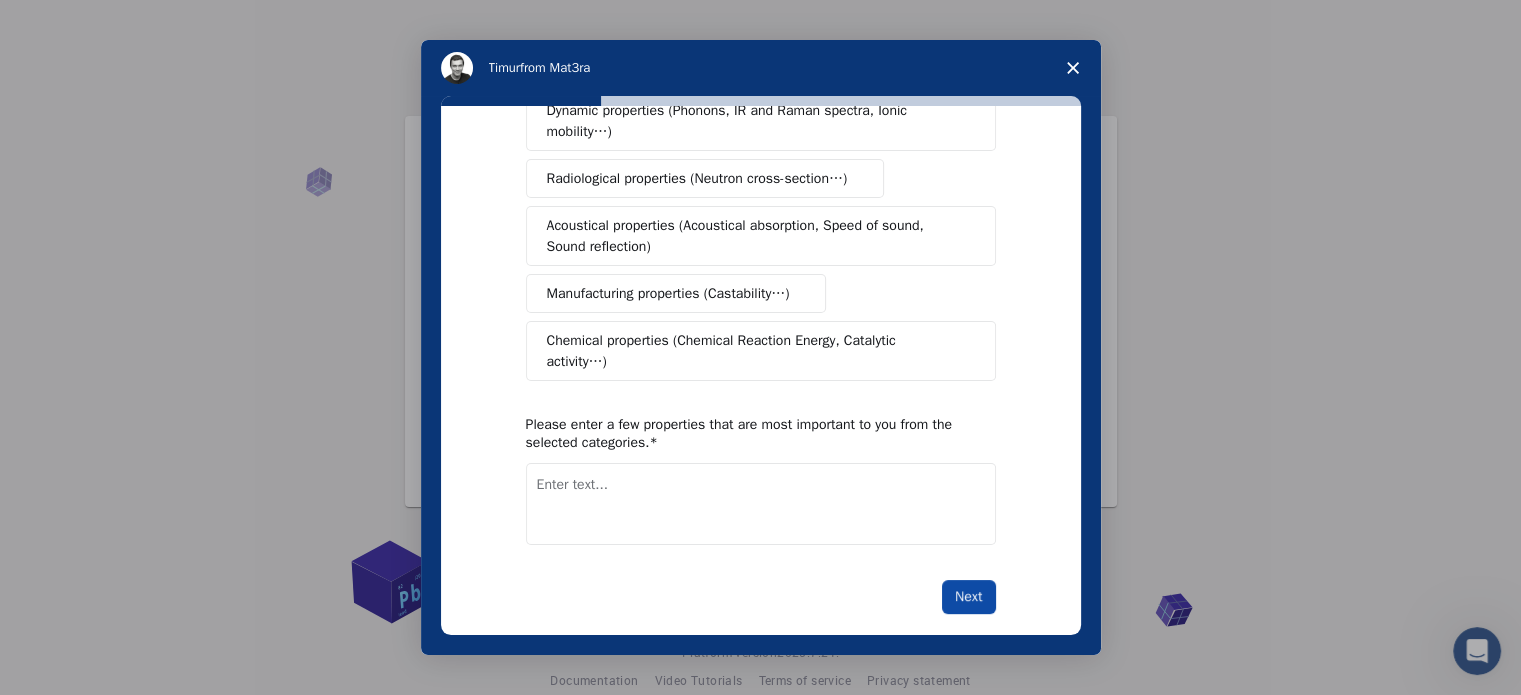 click on "Next" at bounding box center [968, 597] 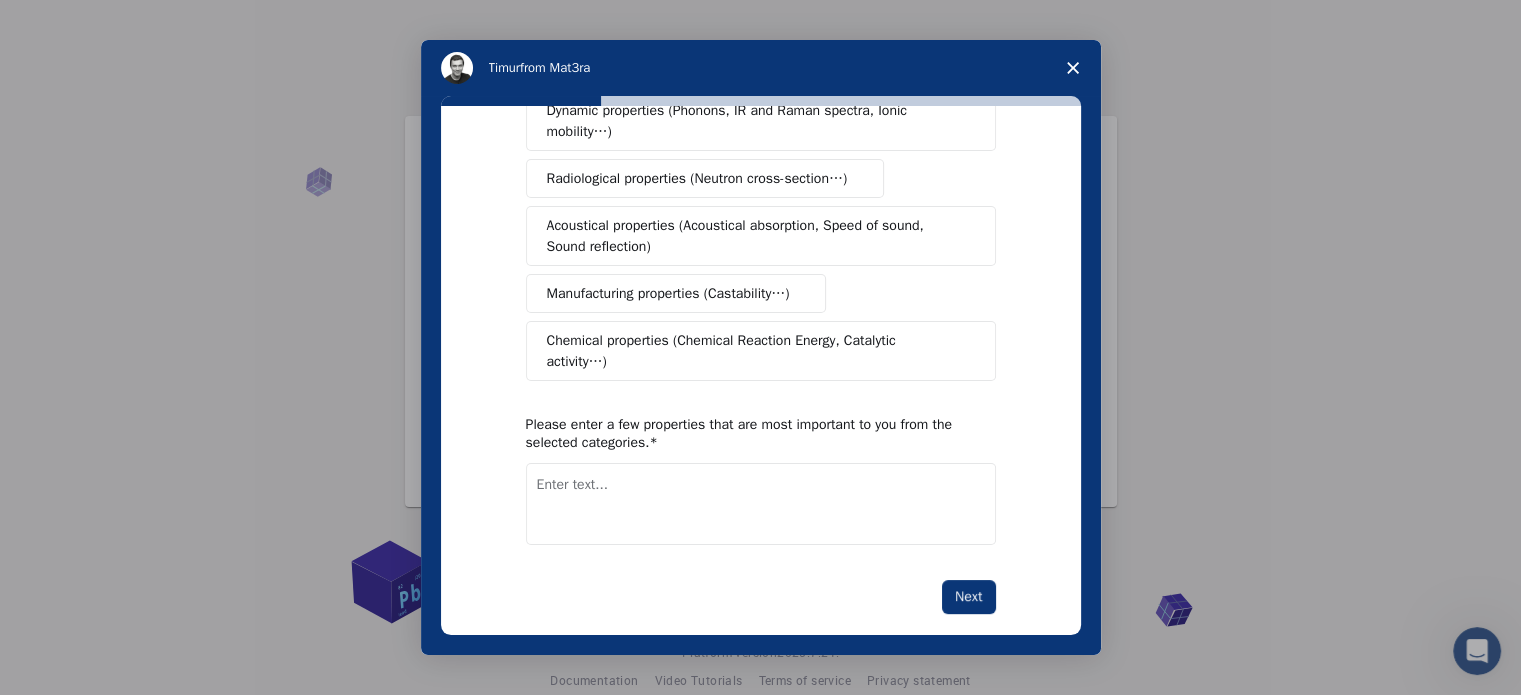 click at bounding box center (761, 504) 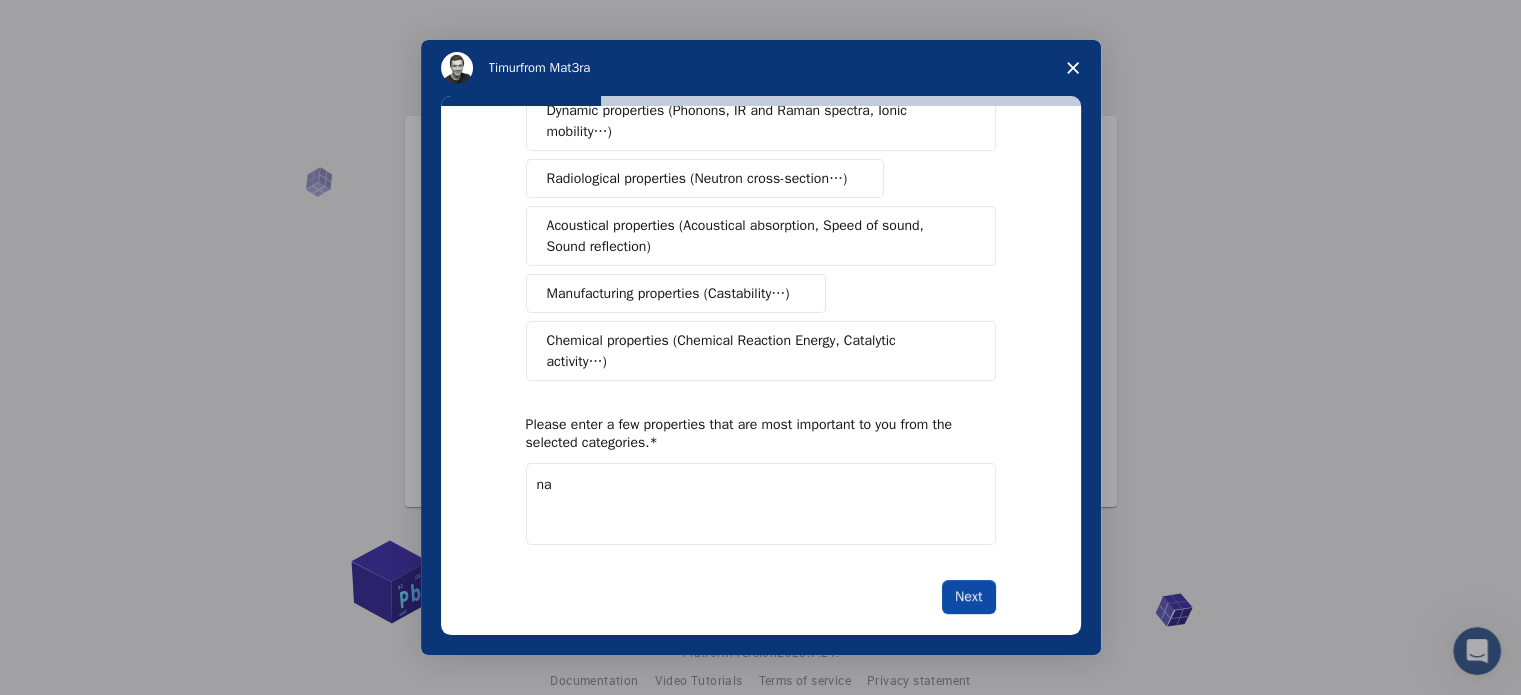 type on "na" 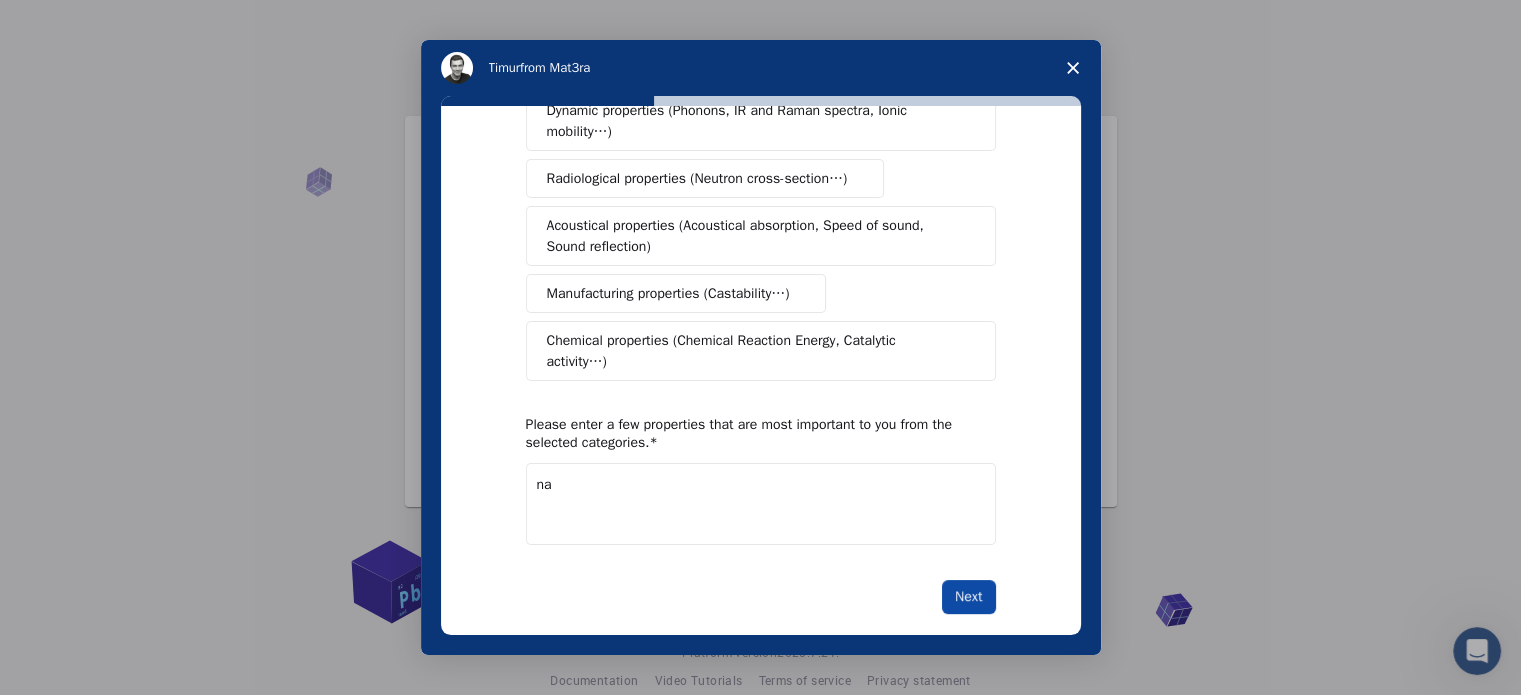click on "Next" at bounding box center [968, 597] 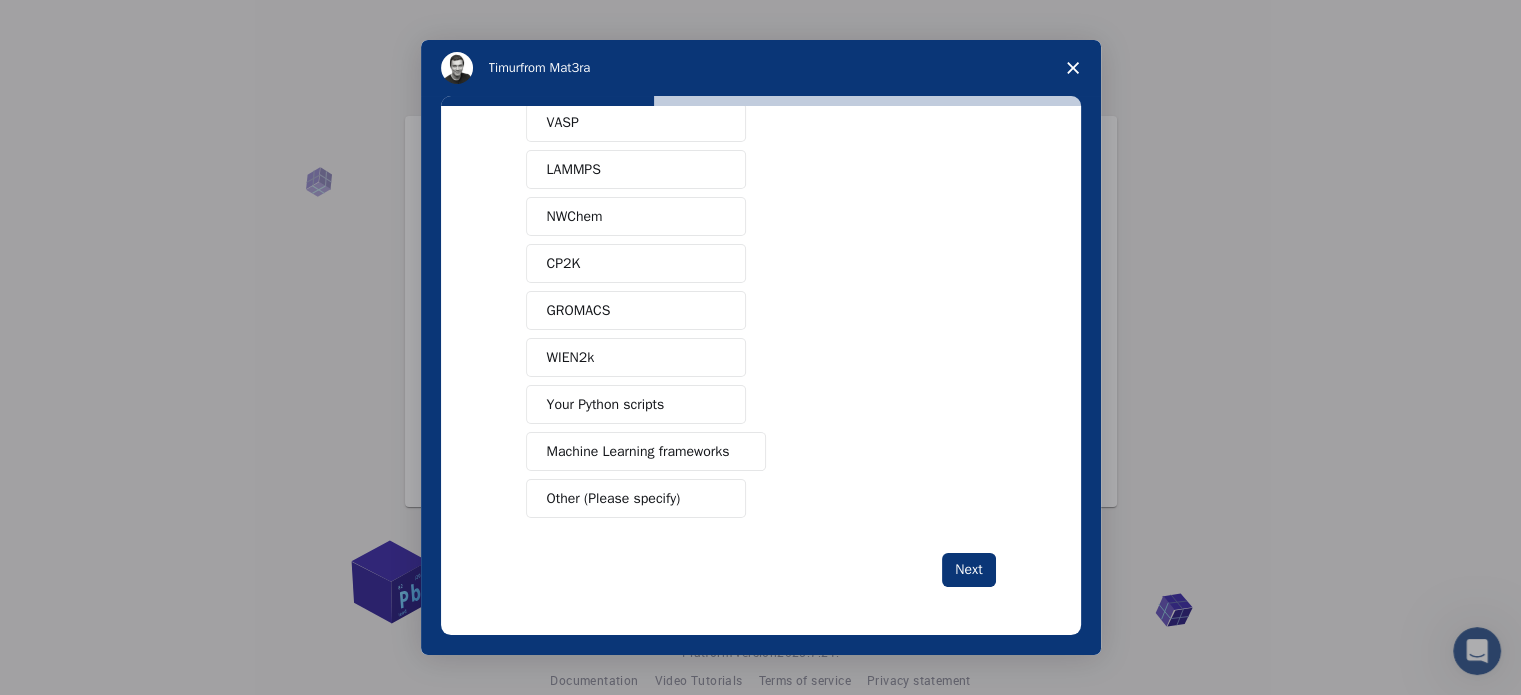 scroll, scrollTop: 0, scrollLeft: 0, axis: both 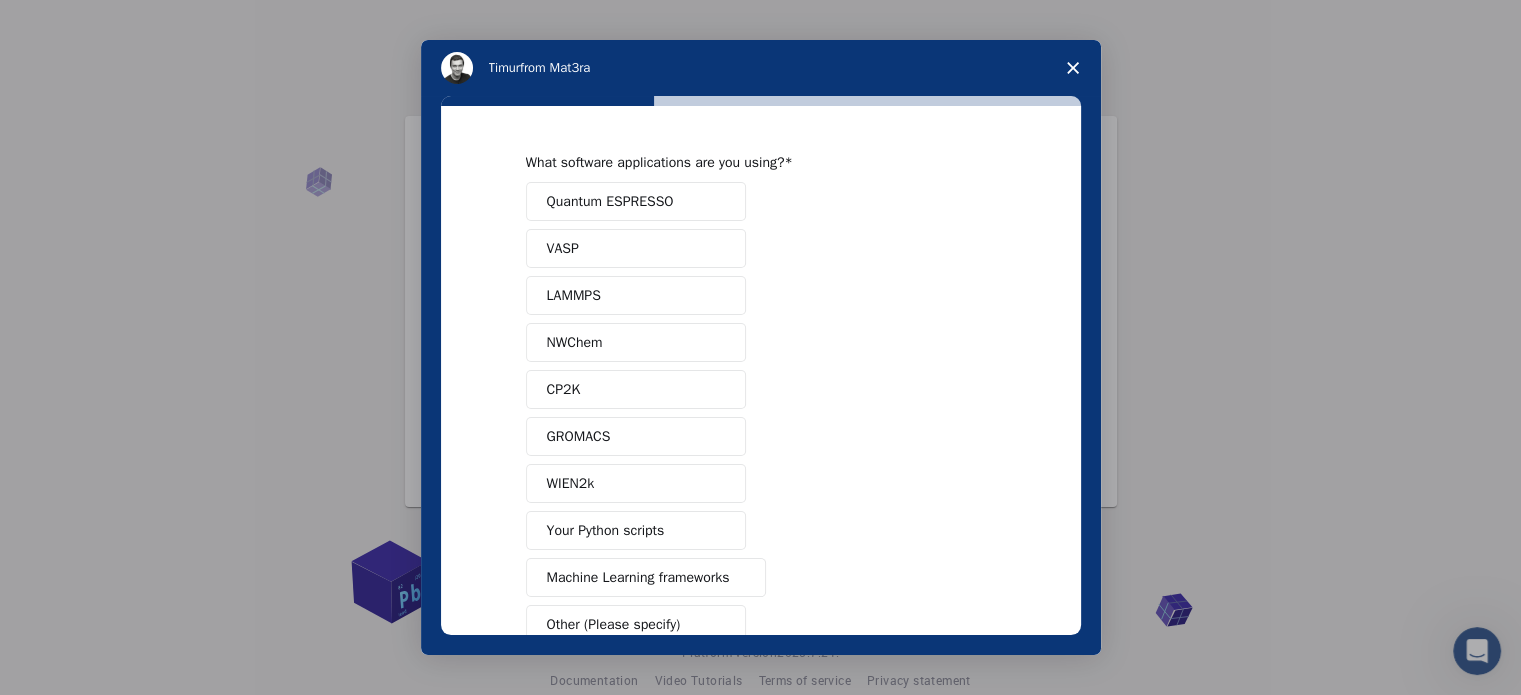 click at bounding box center [717, 437] 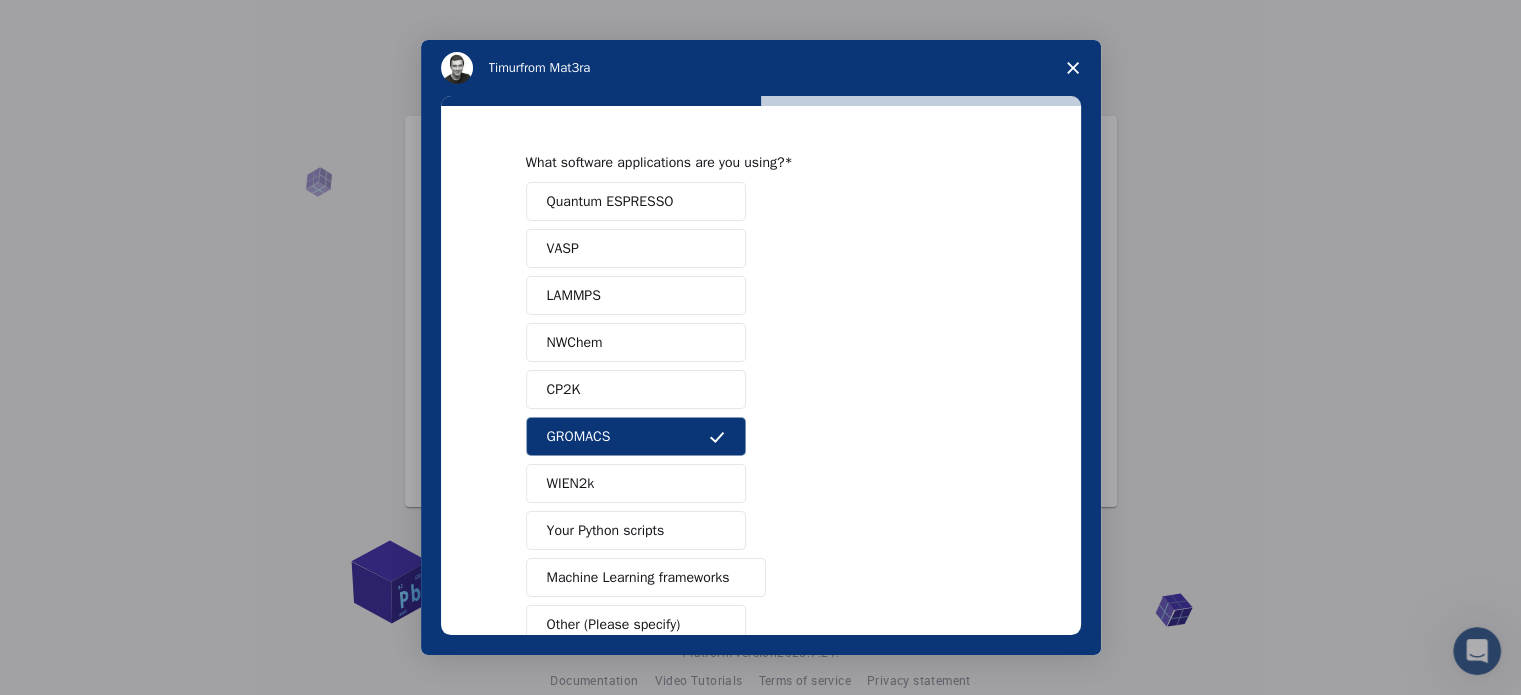 scroll, scrollTop: 121, scrollLeft: 0, axis: vertical 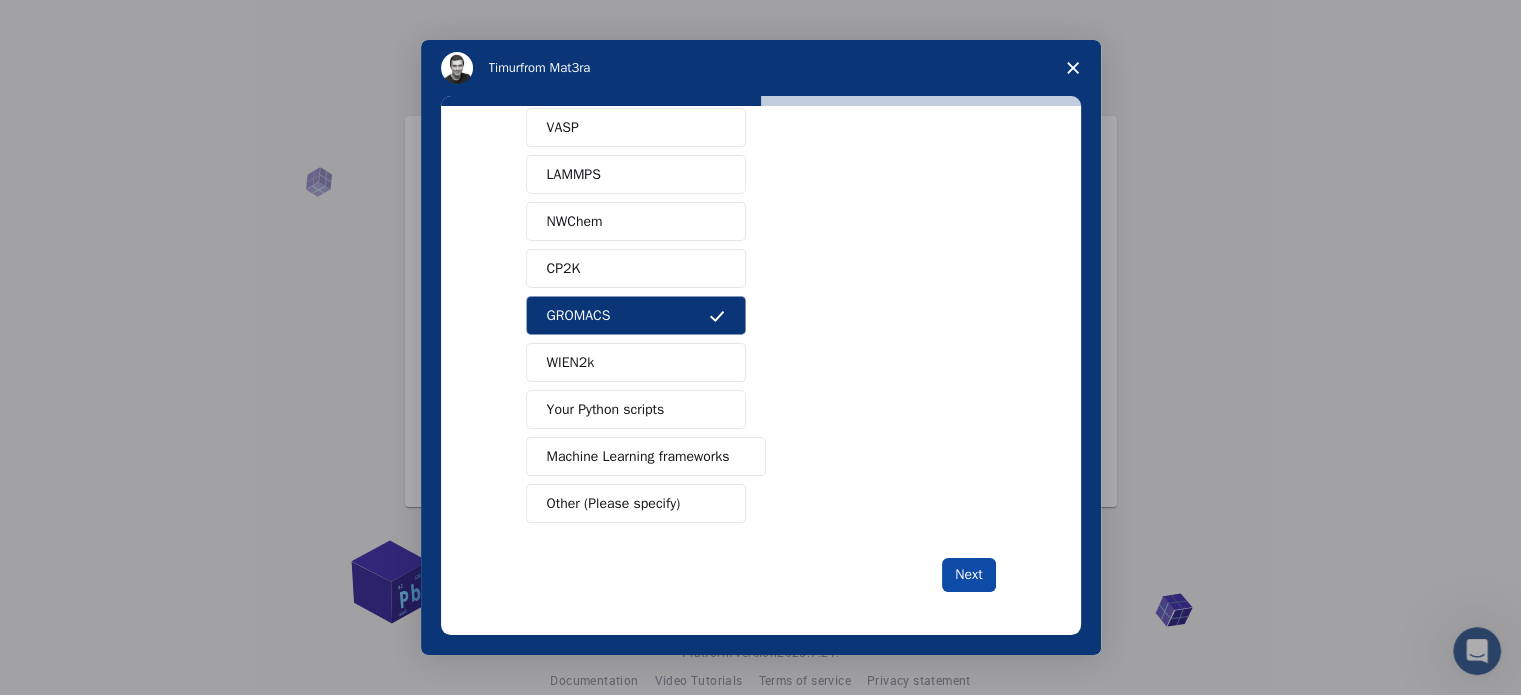 click on "Next" at bounding box center (968, 575) 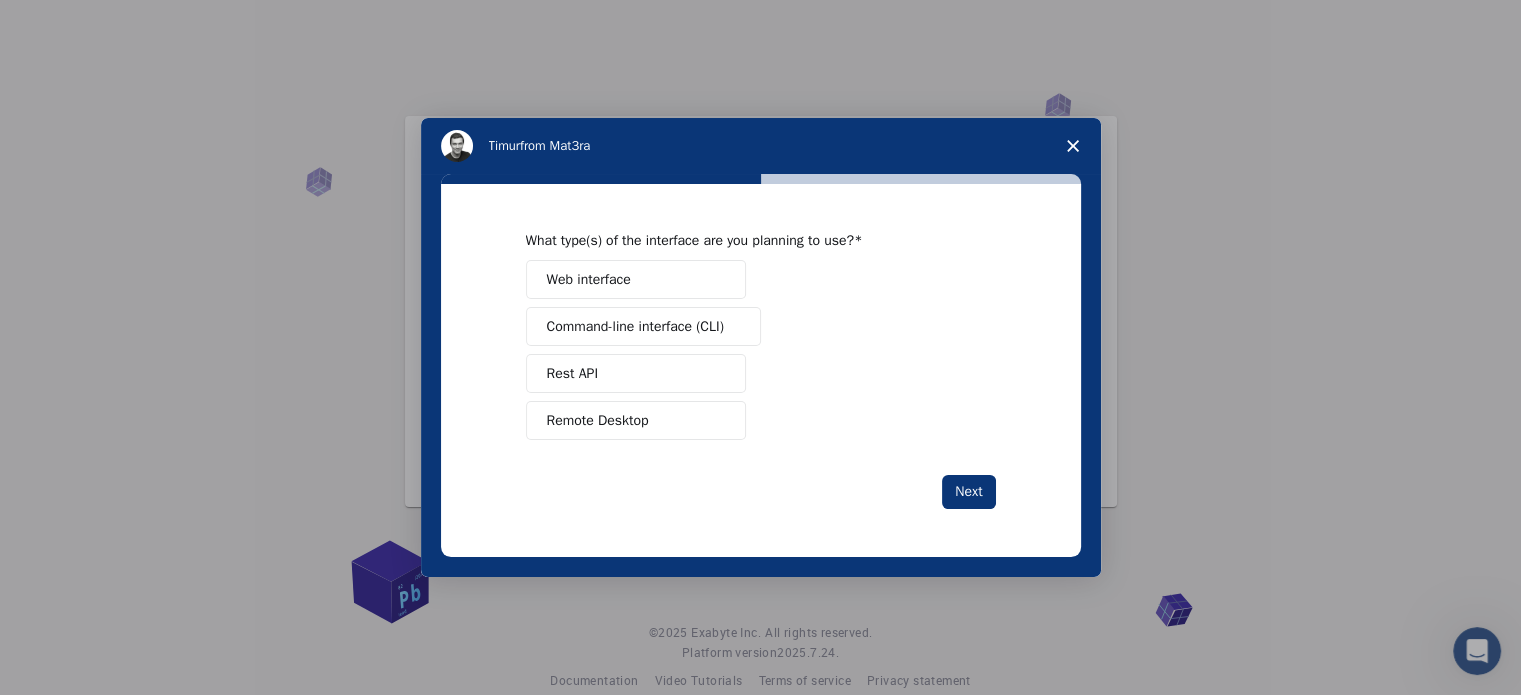 click on "Web interface" at bounding box center (636, 279) 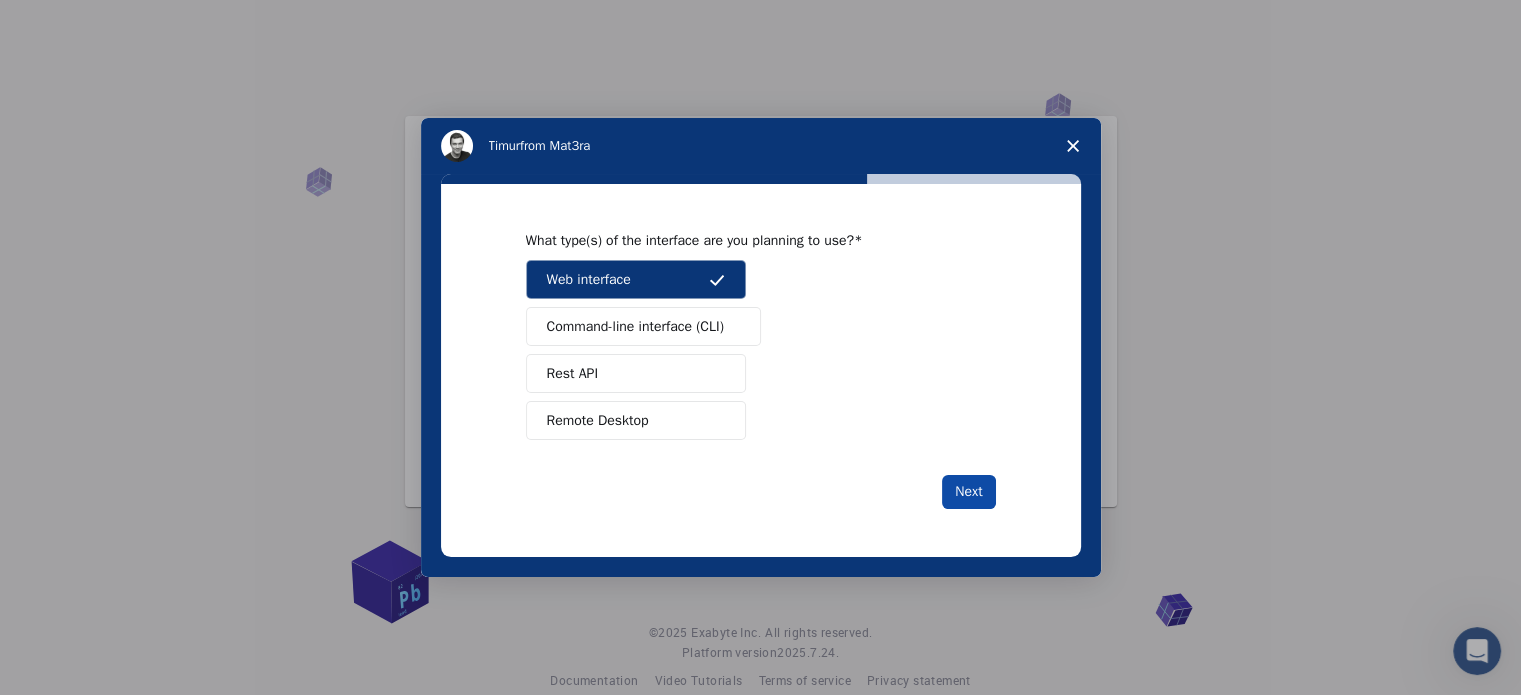 click on "Next" at bounding box center [968, 492] 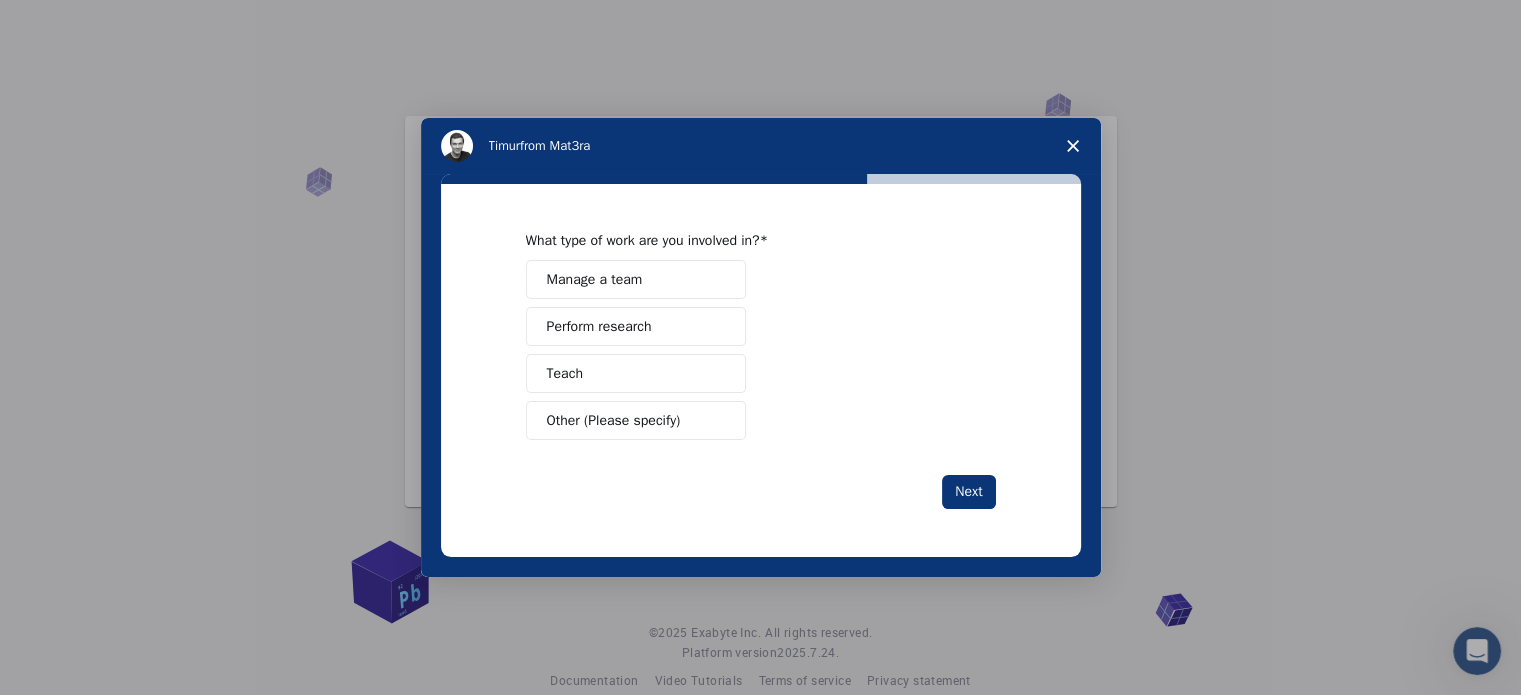 click on "Perform research" at bounding box center [636, 326] 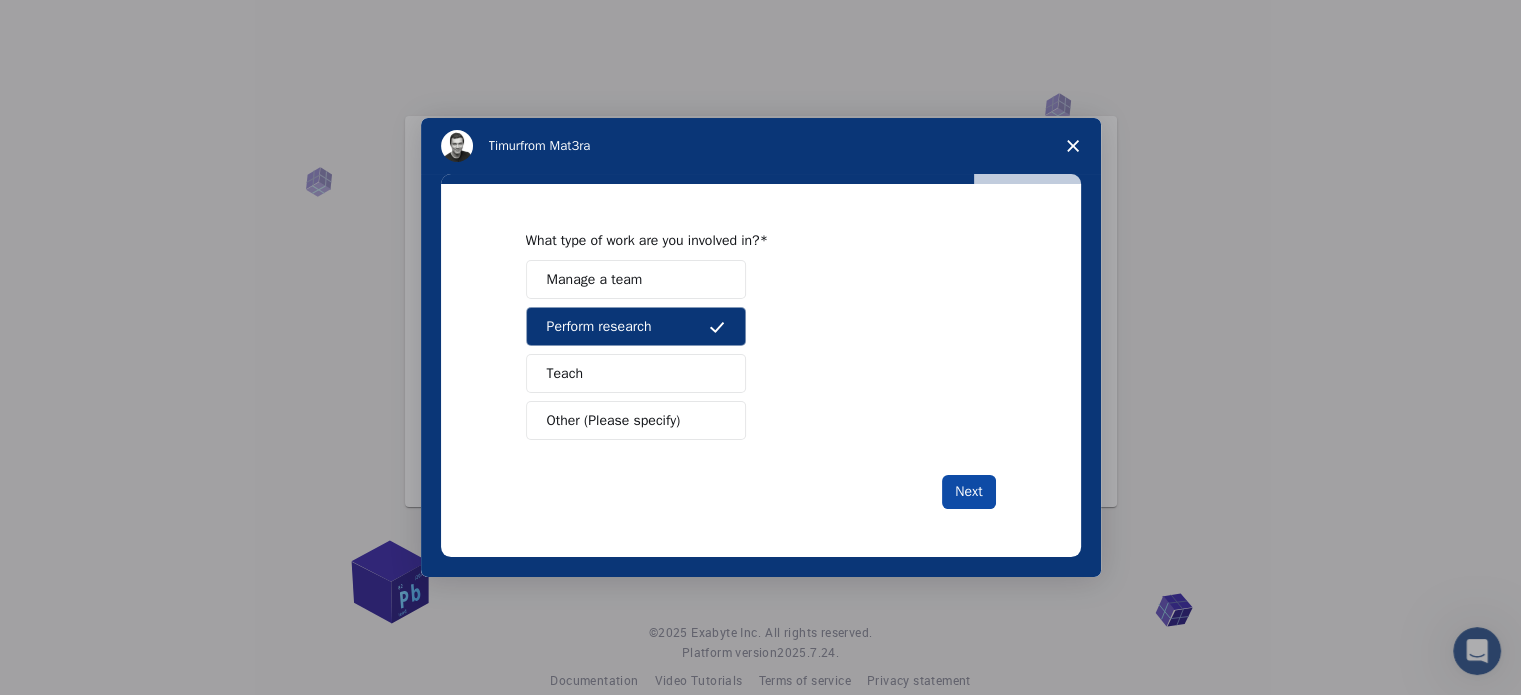 click on "Next" at bounding box center [968, 492] 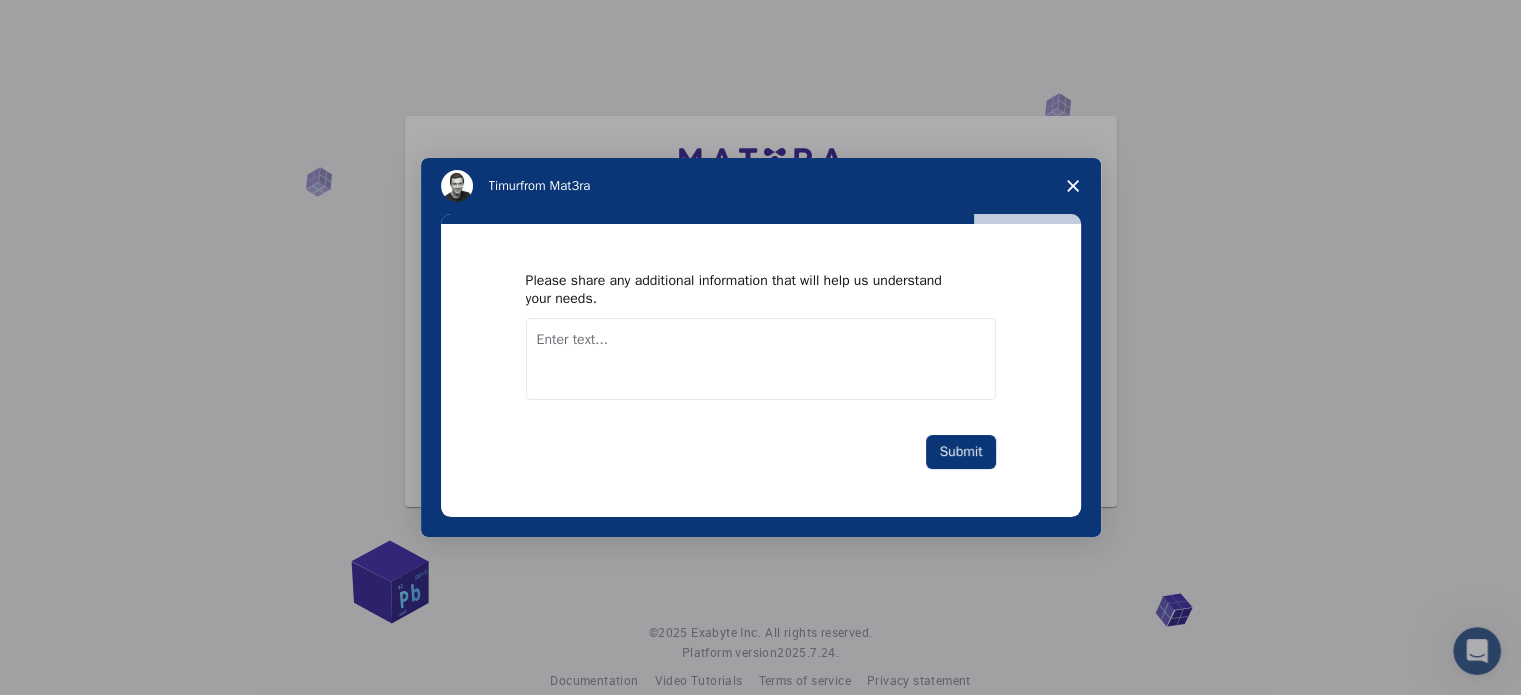 click at bounding box center (761, 359) 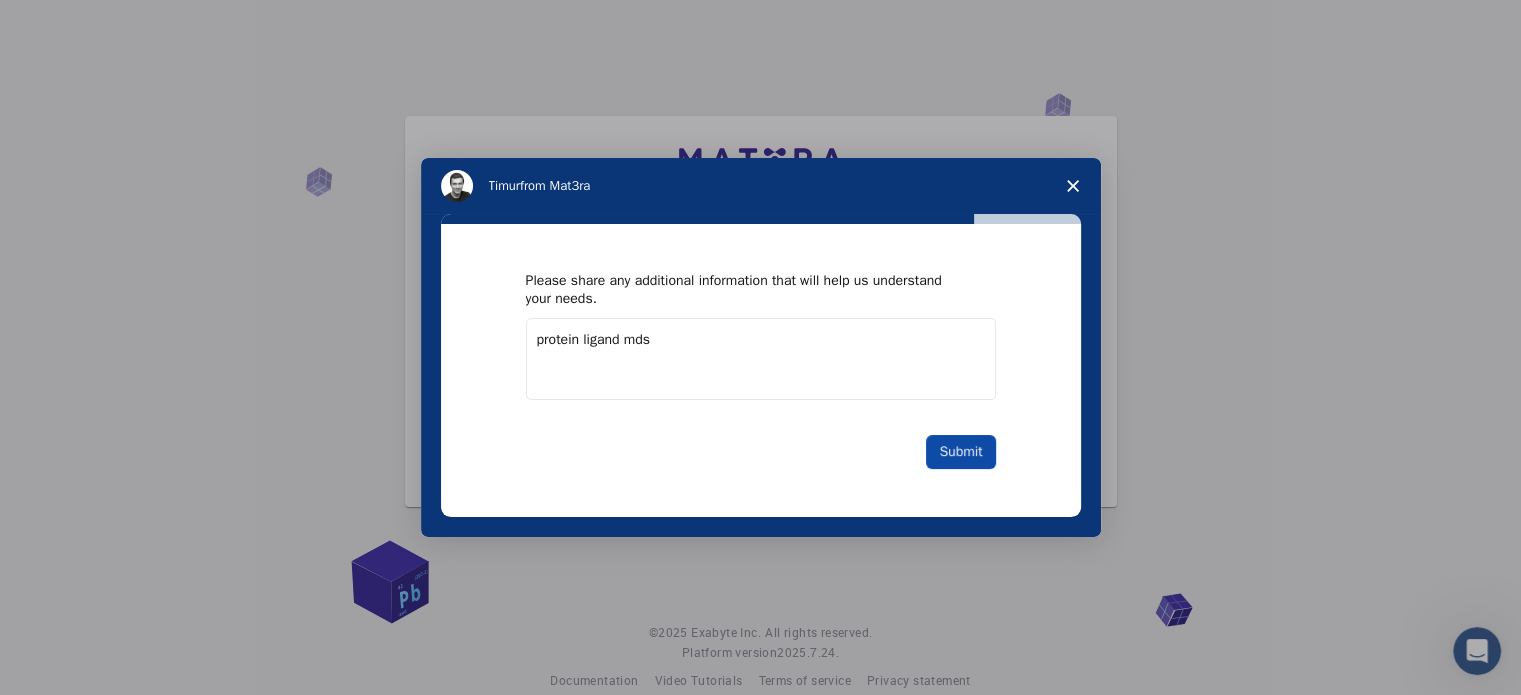 type on "protein ligand mds" 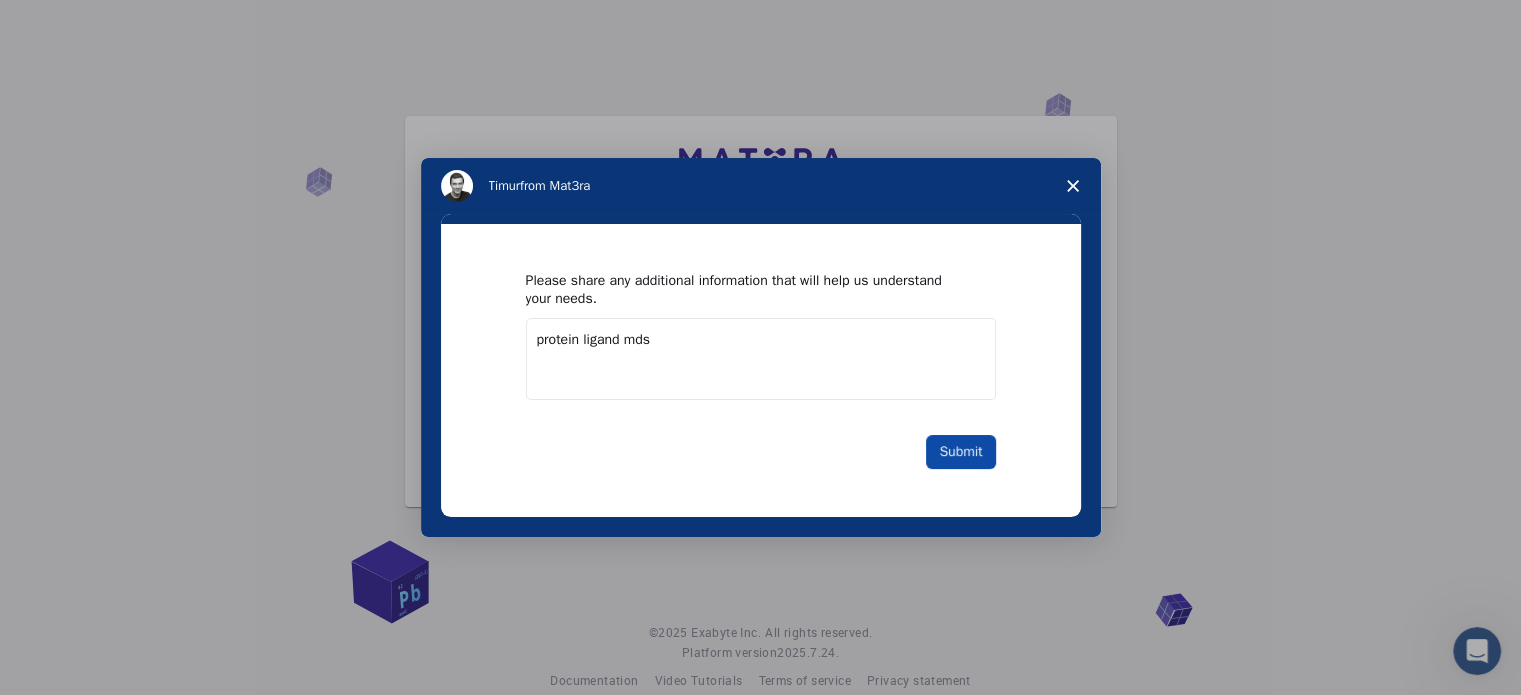 click on "Submit" at bounding box center [960, 452] 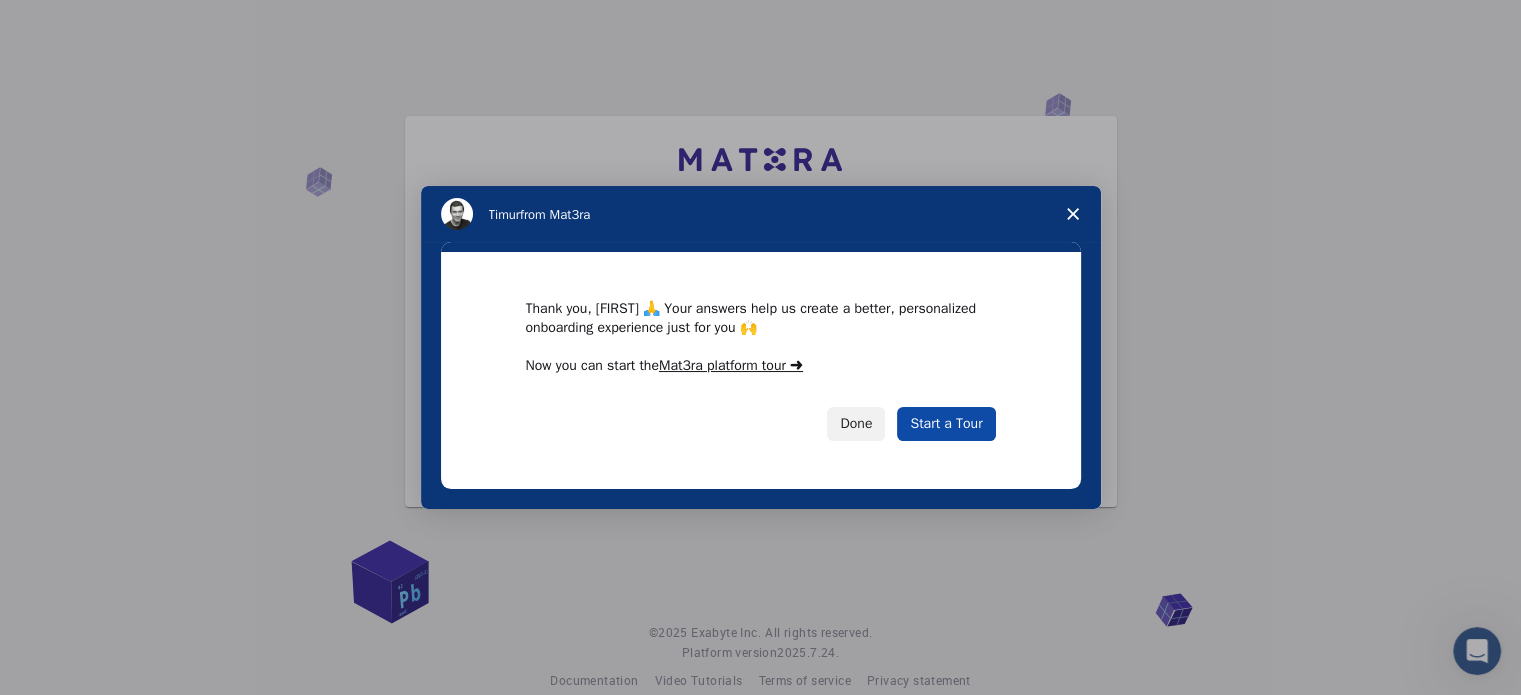 click on "Start a Tour" at bounding box center (946, 424) 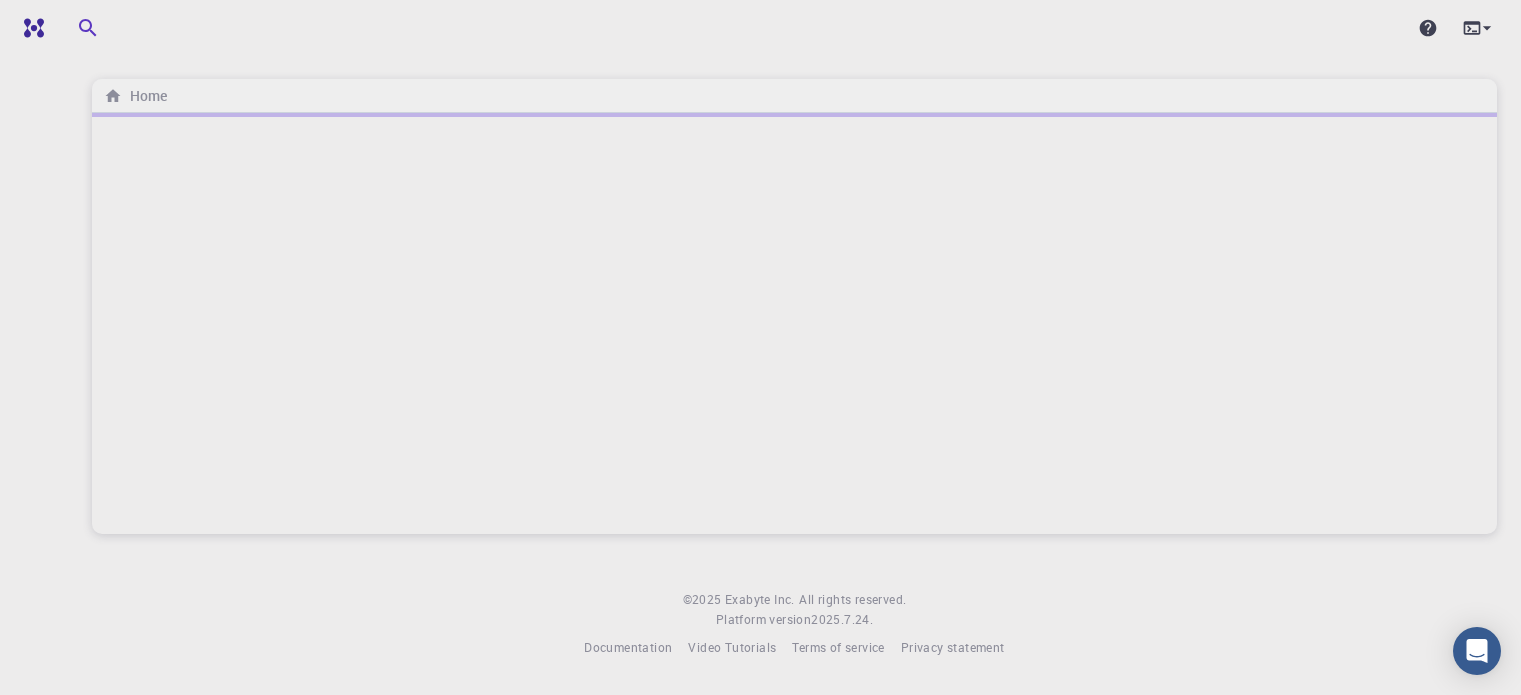 scroll, scrollTop: 0, scrollLeft: 0, axis: both 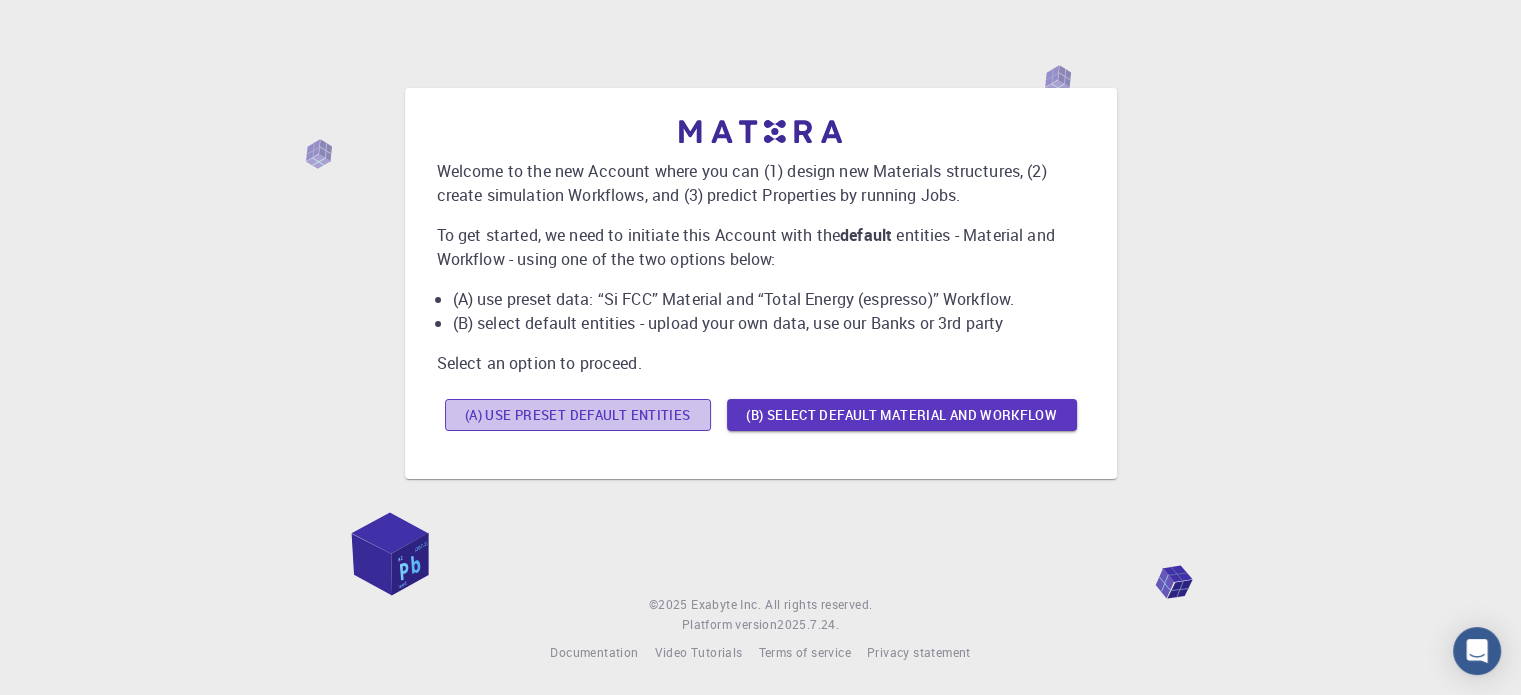 click on "(A) Use preset default entities" at bounding box center (578, 415) 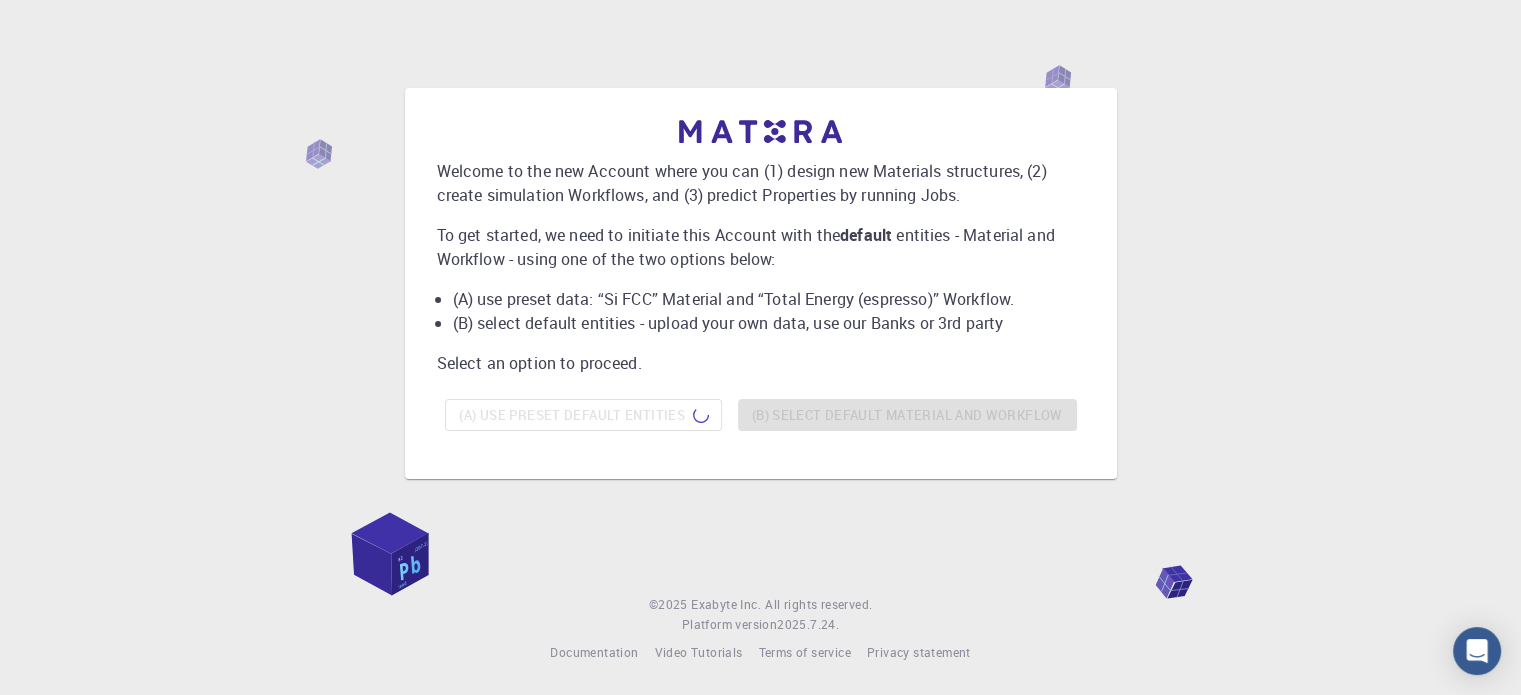 click on "(A) Use preset default entities (B) Select default material and workflow" at bounding box center (761, 415) 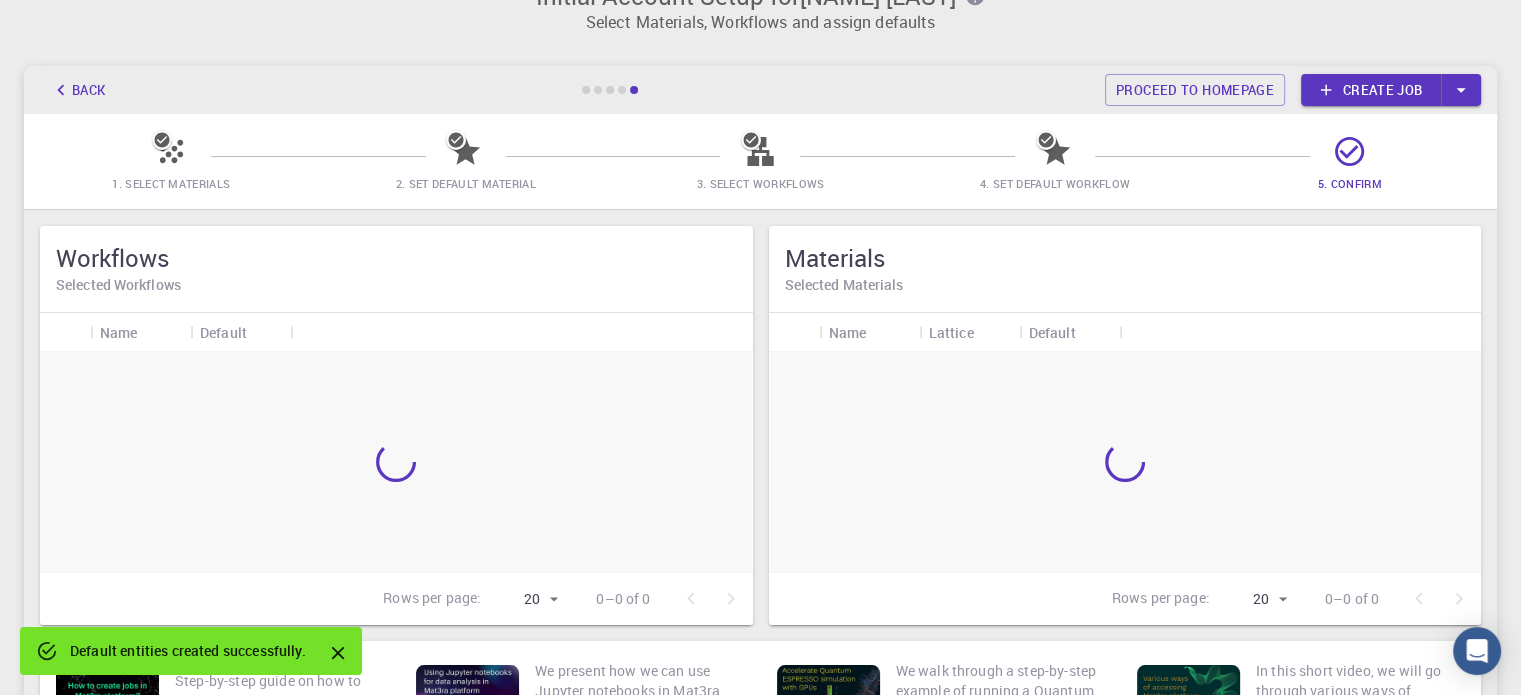 scroll, scrollTop: 94, scrollLeft: 0, axis: vertical 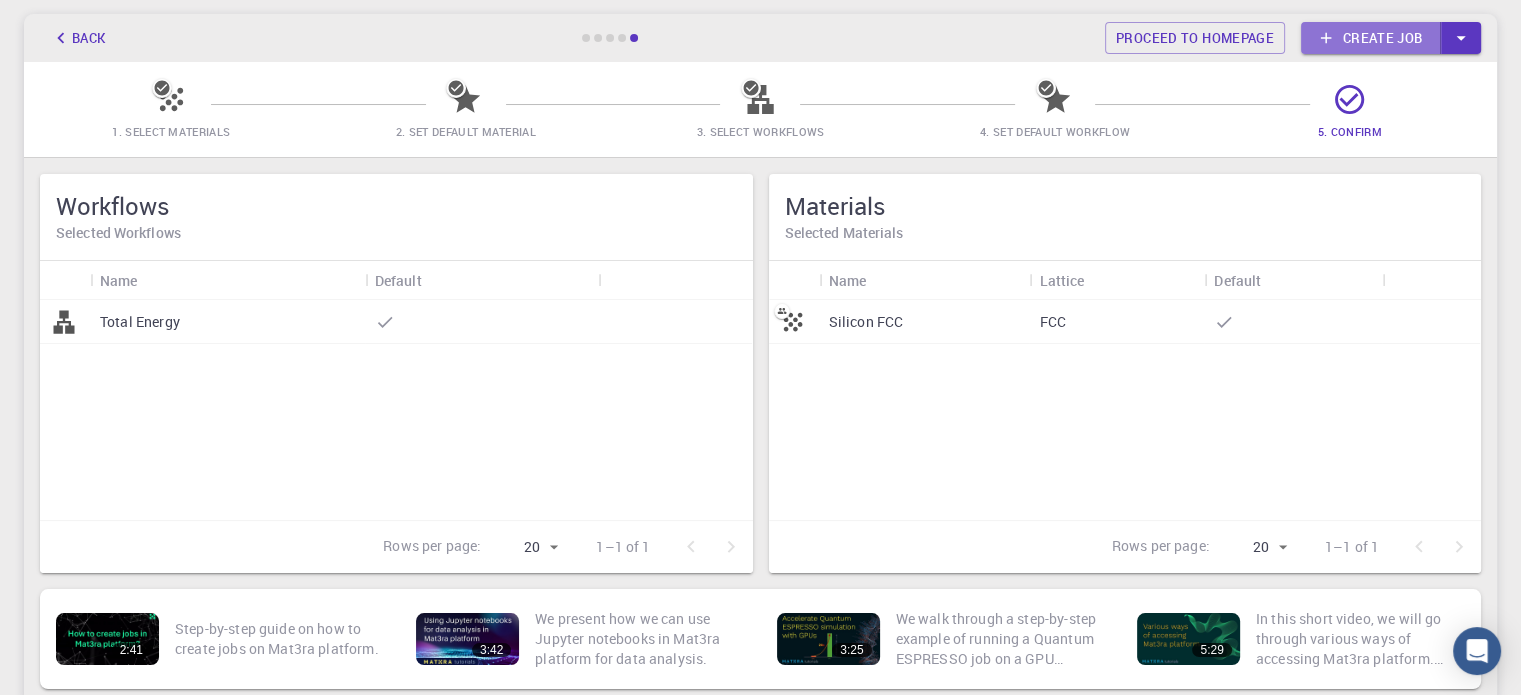 click on "Create job" at bounding box center [1371, 38] 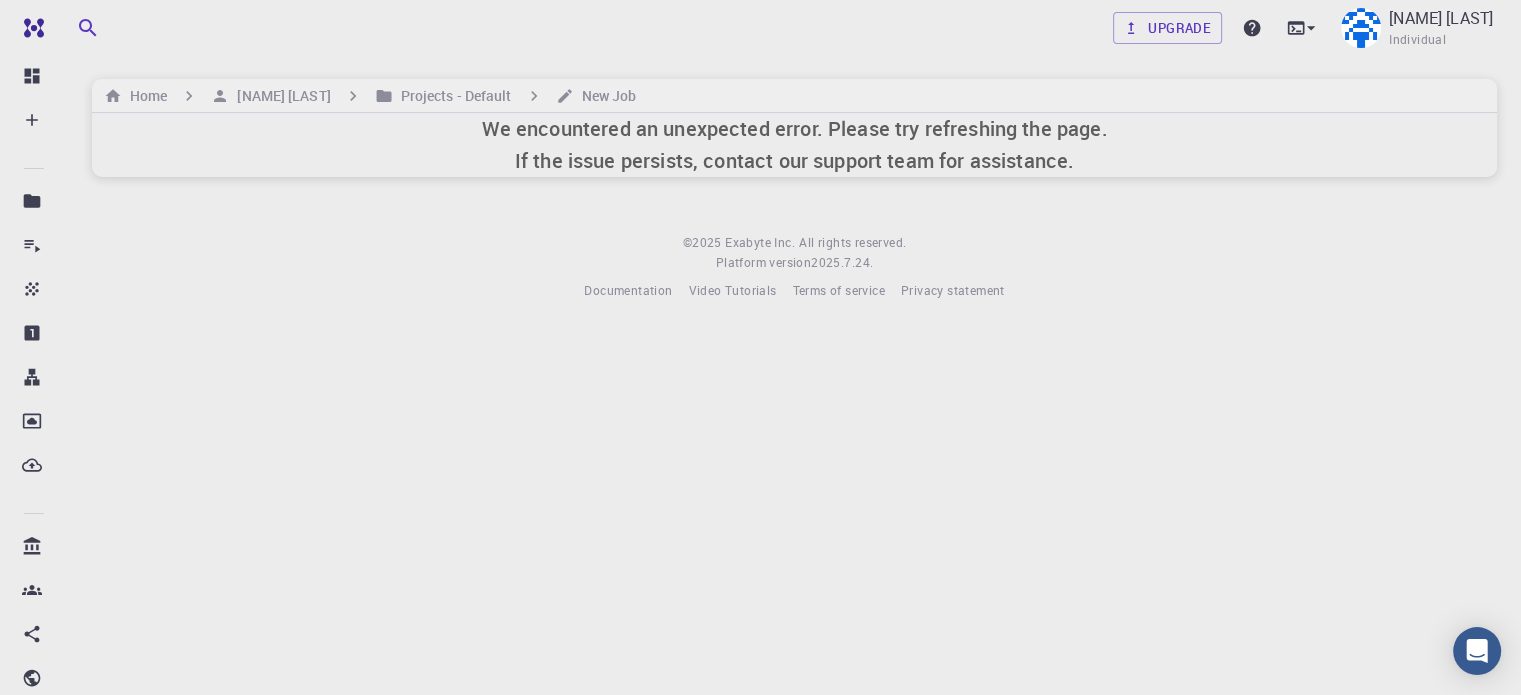 scroll, scrollTop: 0, scrollLeft: 0, axis: both 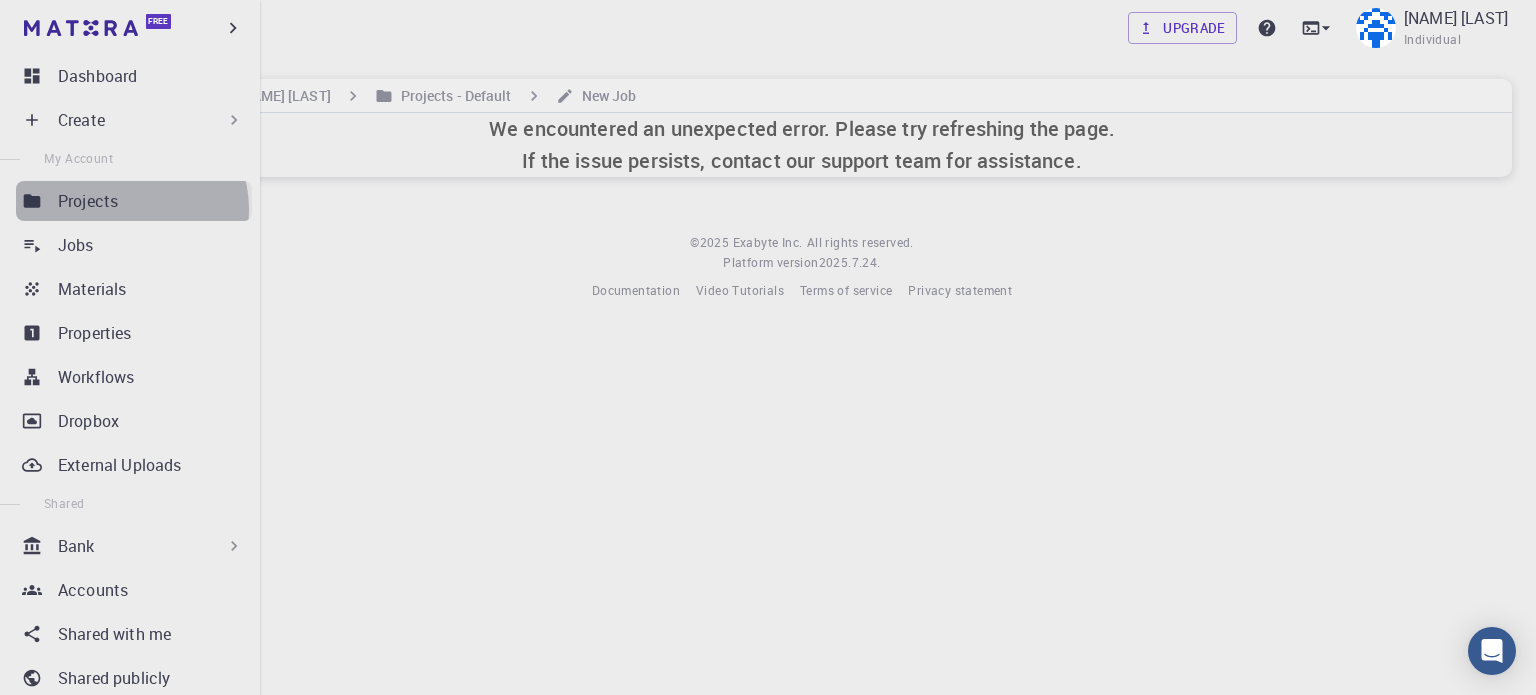 click on "Projects" at bounding box center [88, 201] 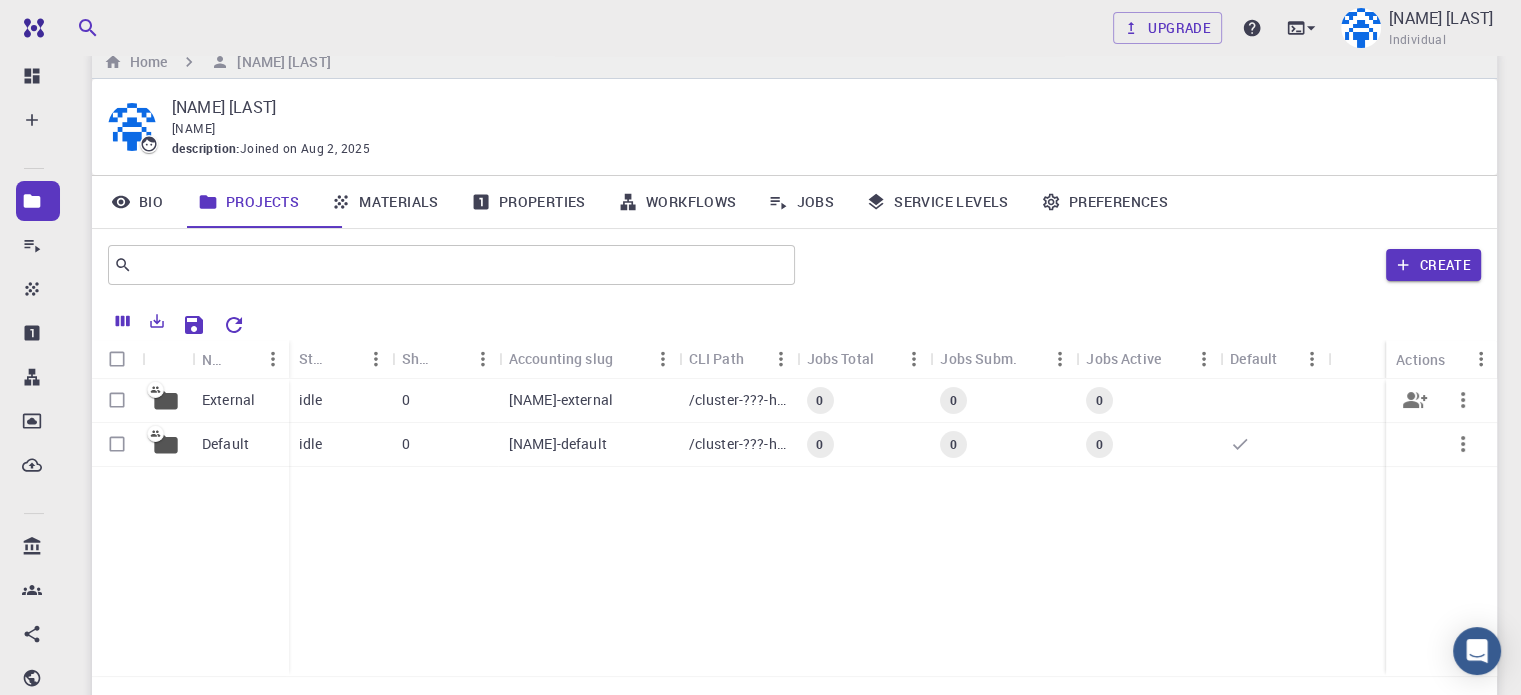 scroll, scrollTop: 0, scrollLeft: 0, axis: both 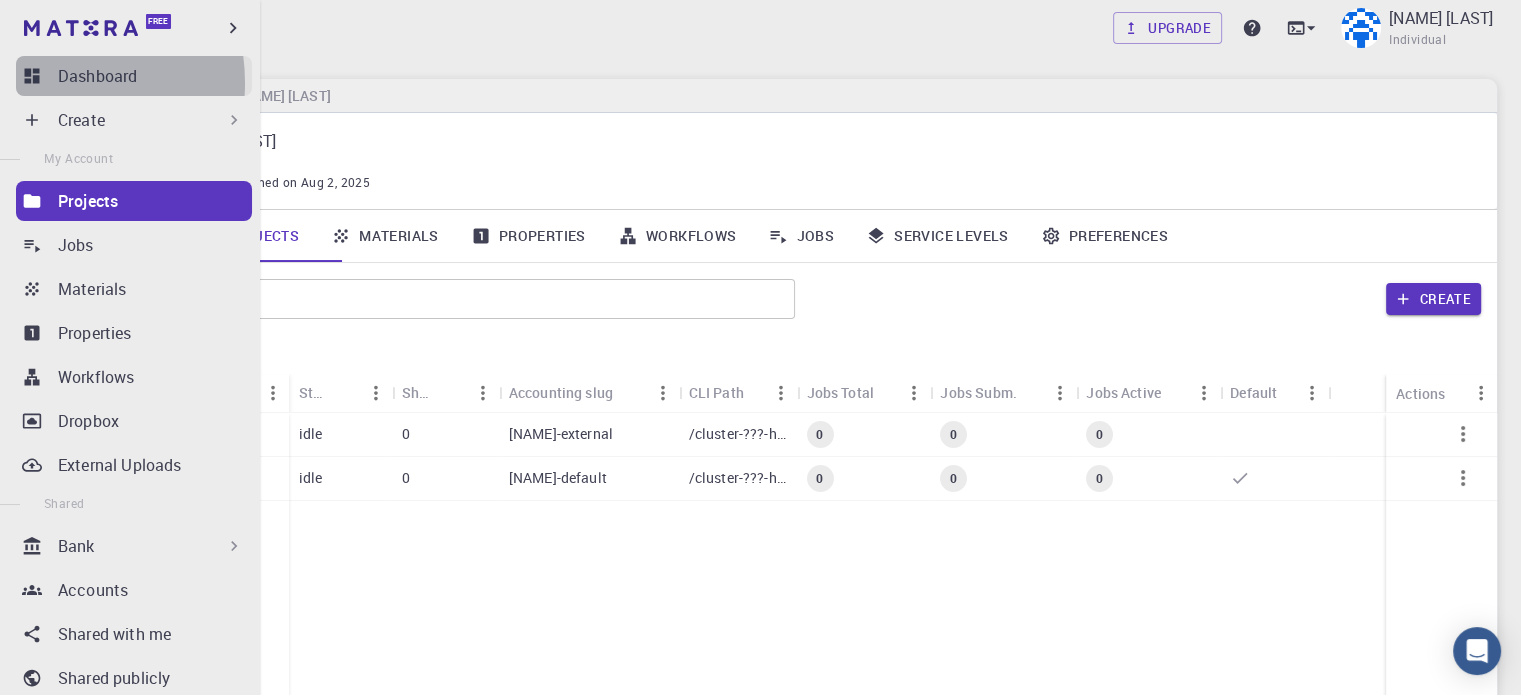 click 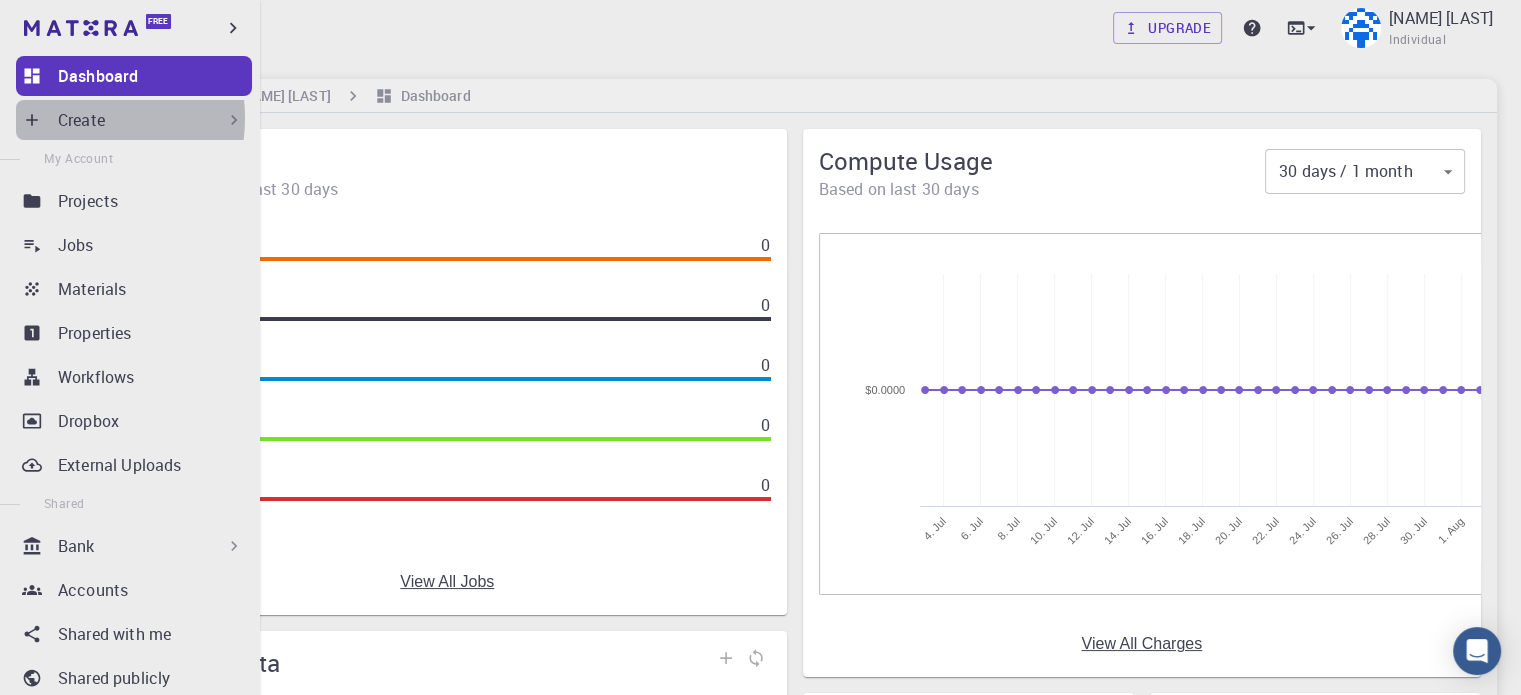 click on "Create" at bounding box center [81, 120] 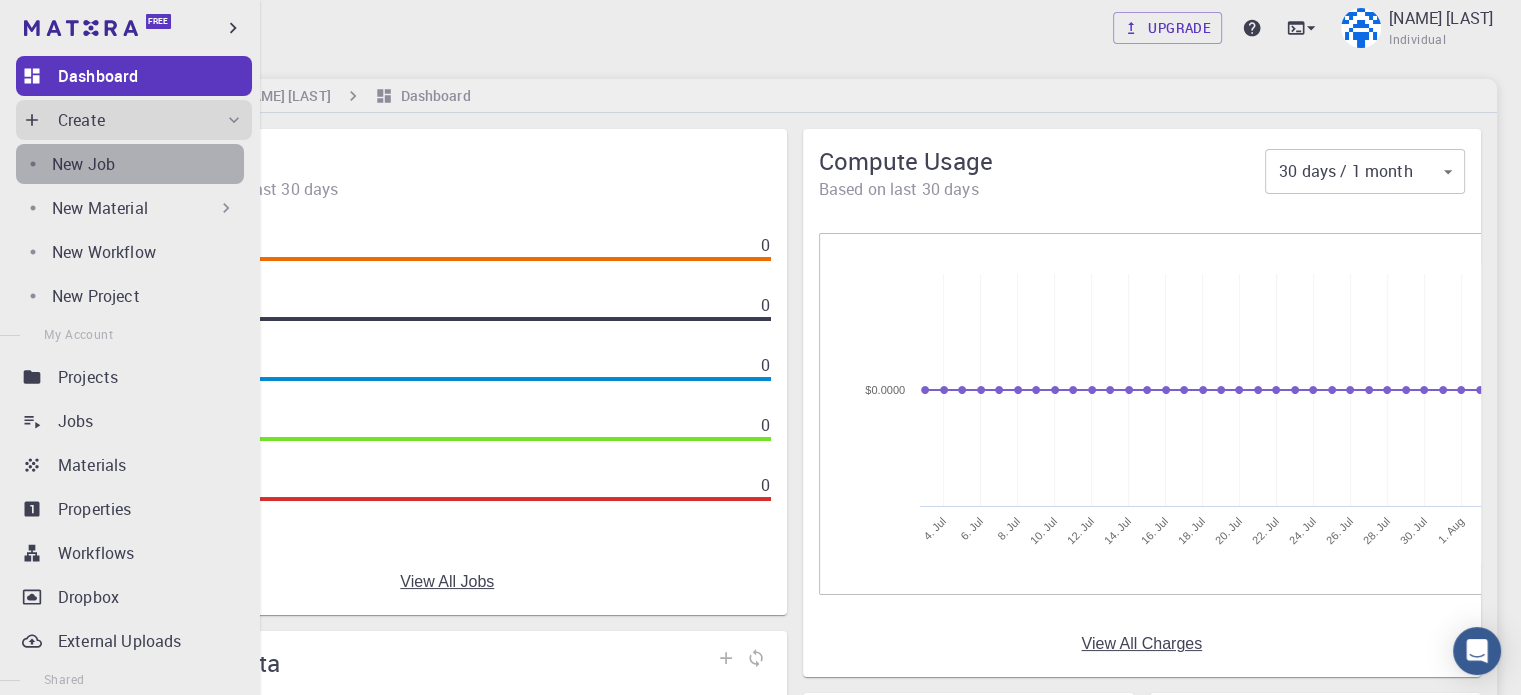 click on "New Job" at bounding box center [83, 164] 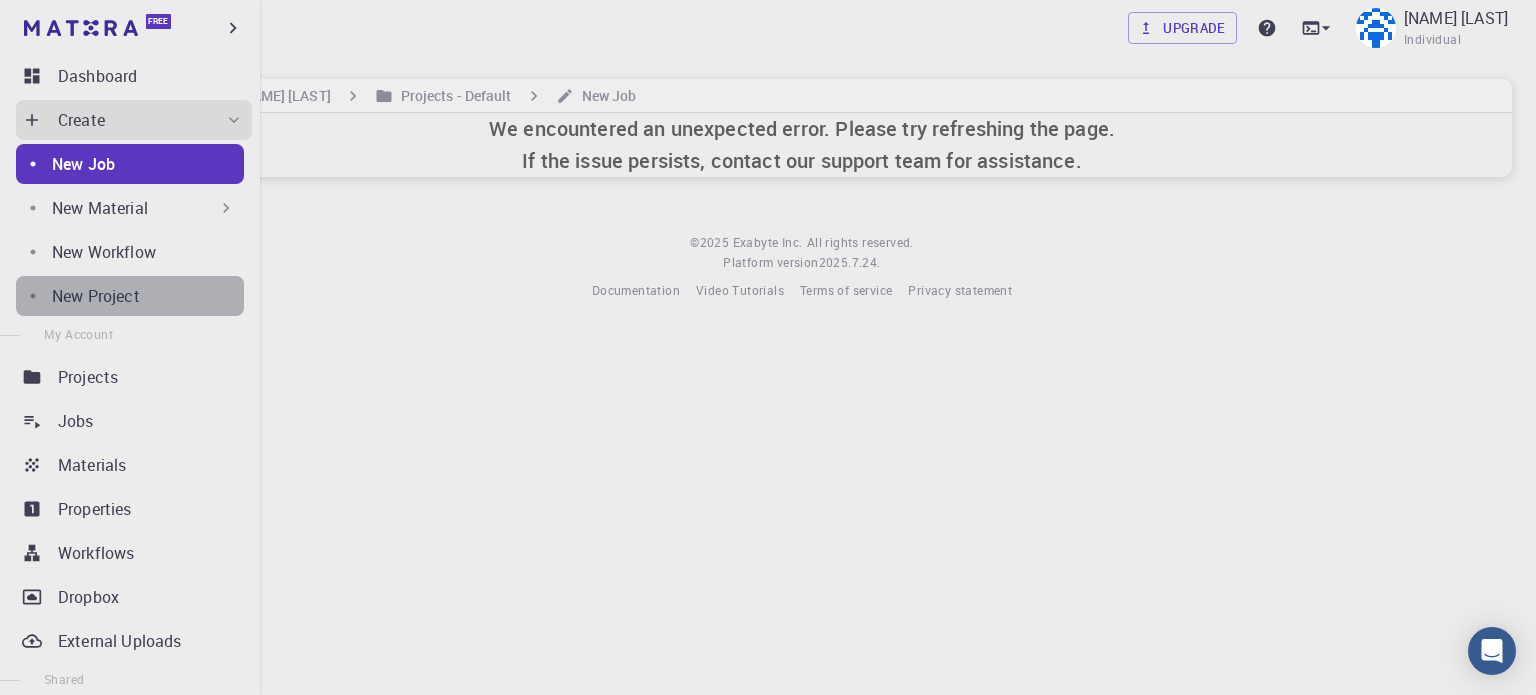 click on "New Project" at bounding box center (96, 296) 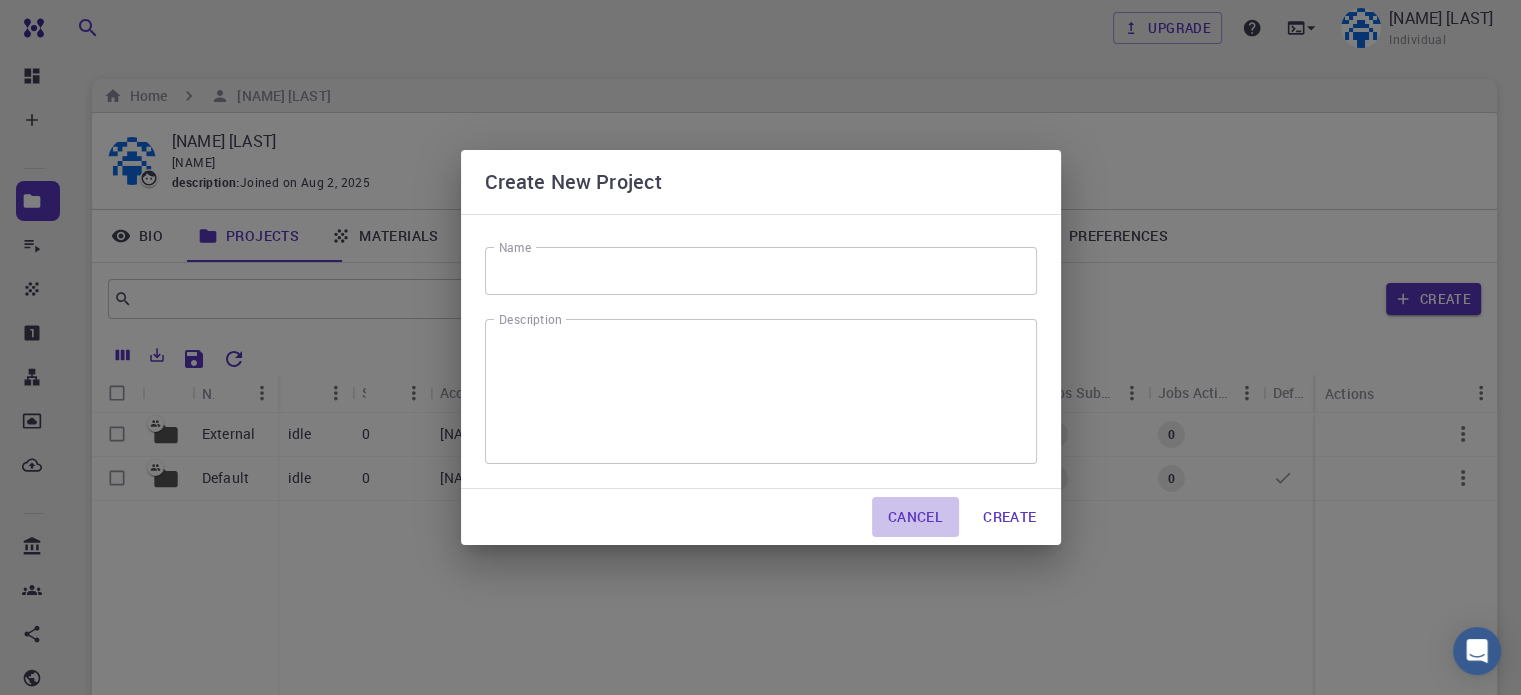 click on "Cancel" at bounding box center [915, 517] 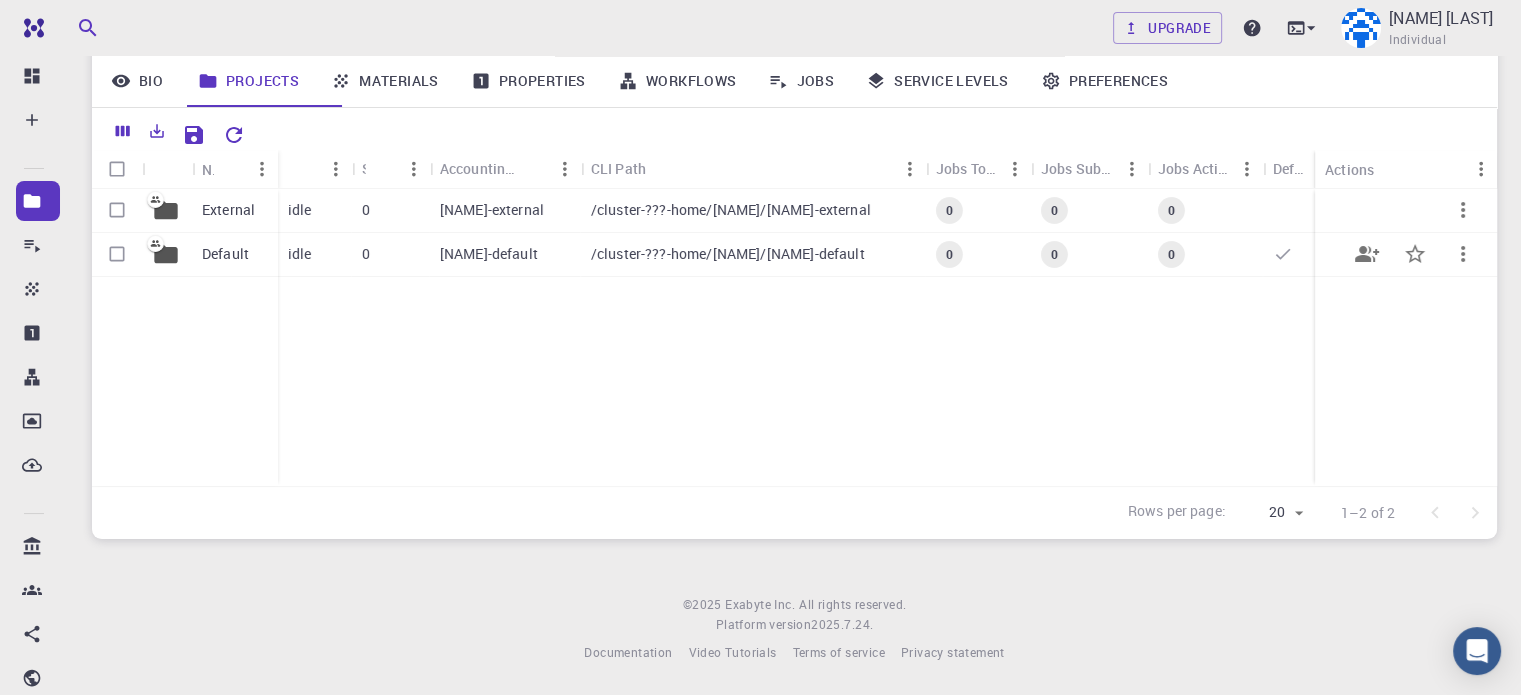 scroll, scrollTop: 0, scrollLeft: 0, axis: both 